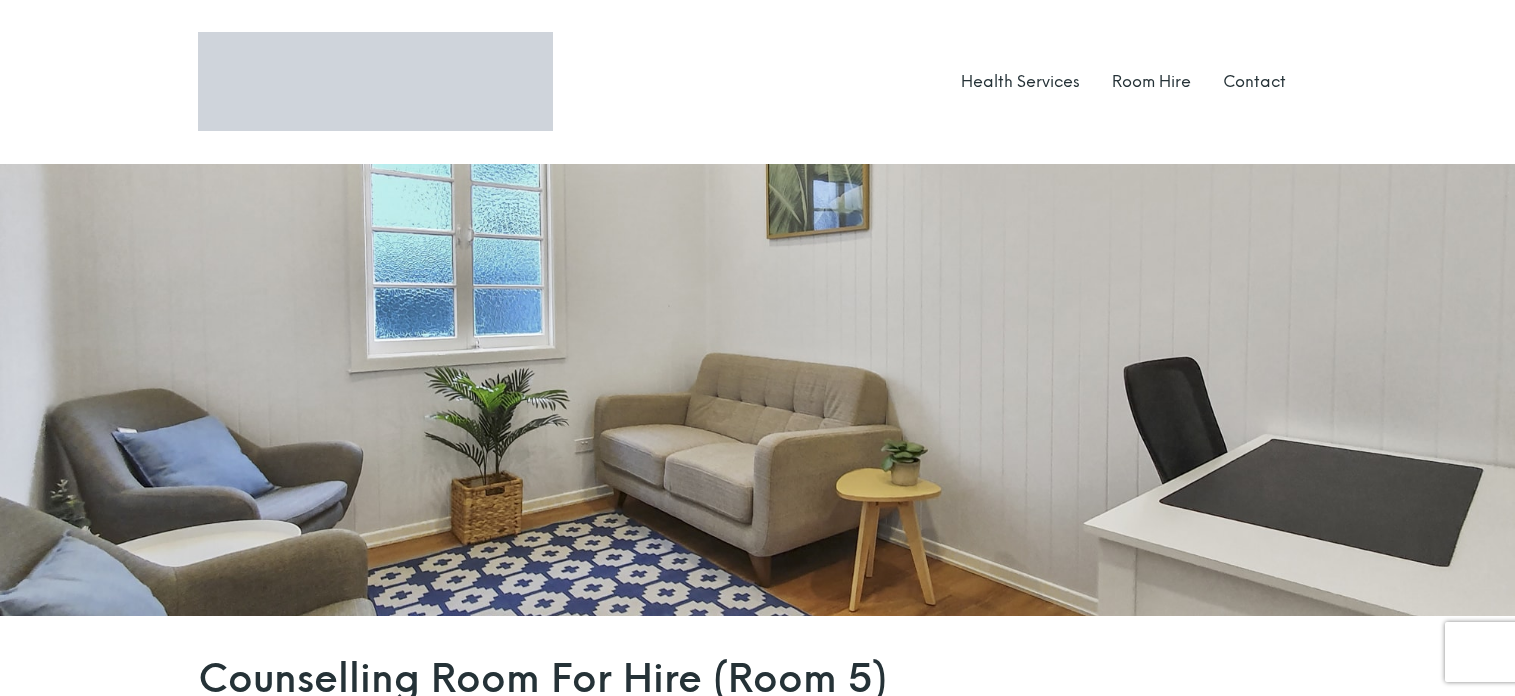 scroll, scrollTop: 400, scrollLeft: 0, axis: vertical 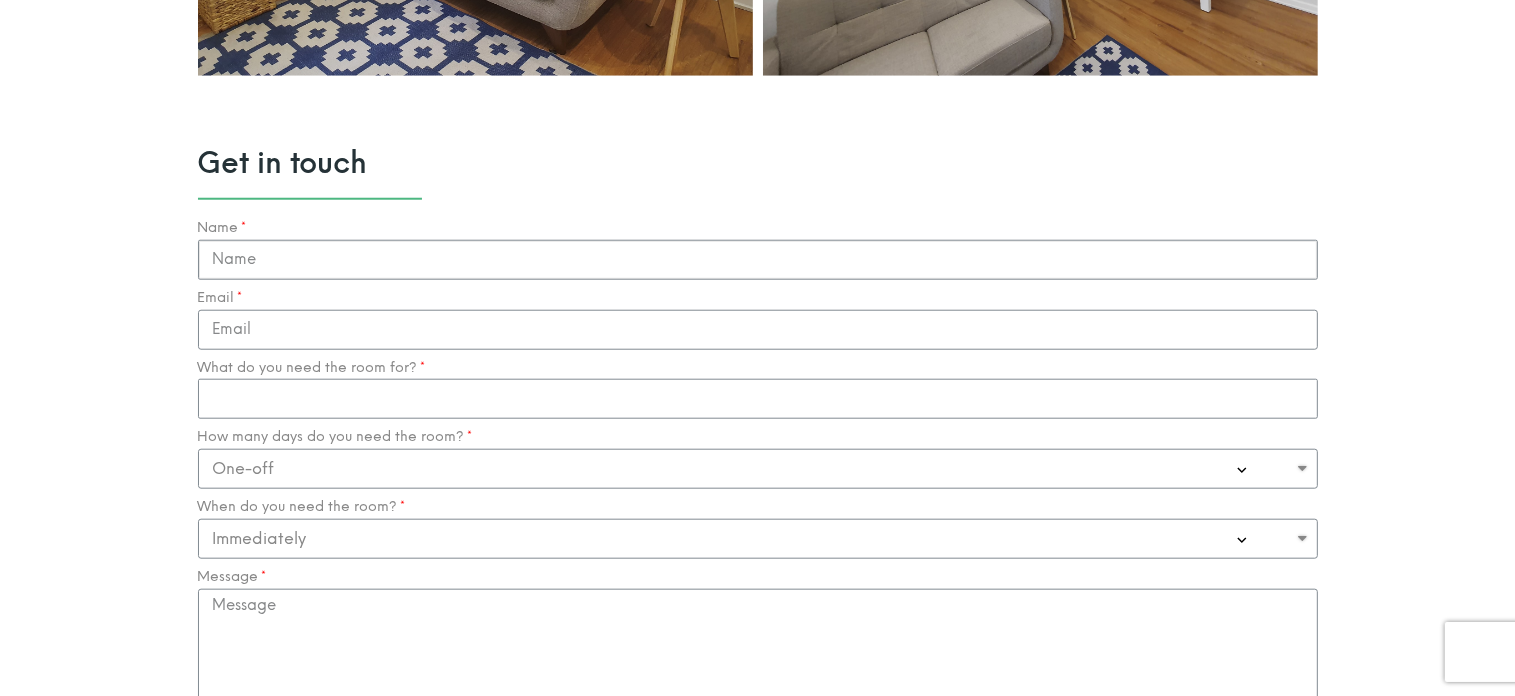 click on "Name" at bounding box center (758, 260) 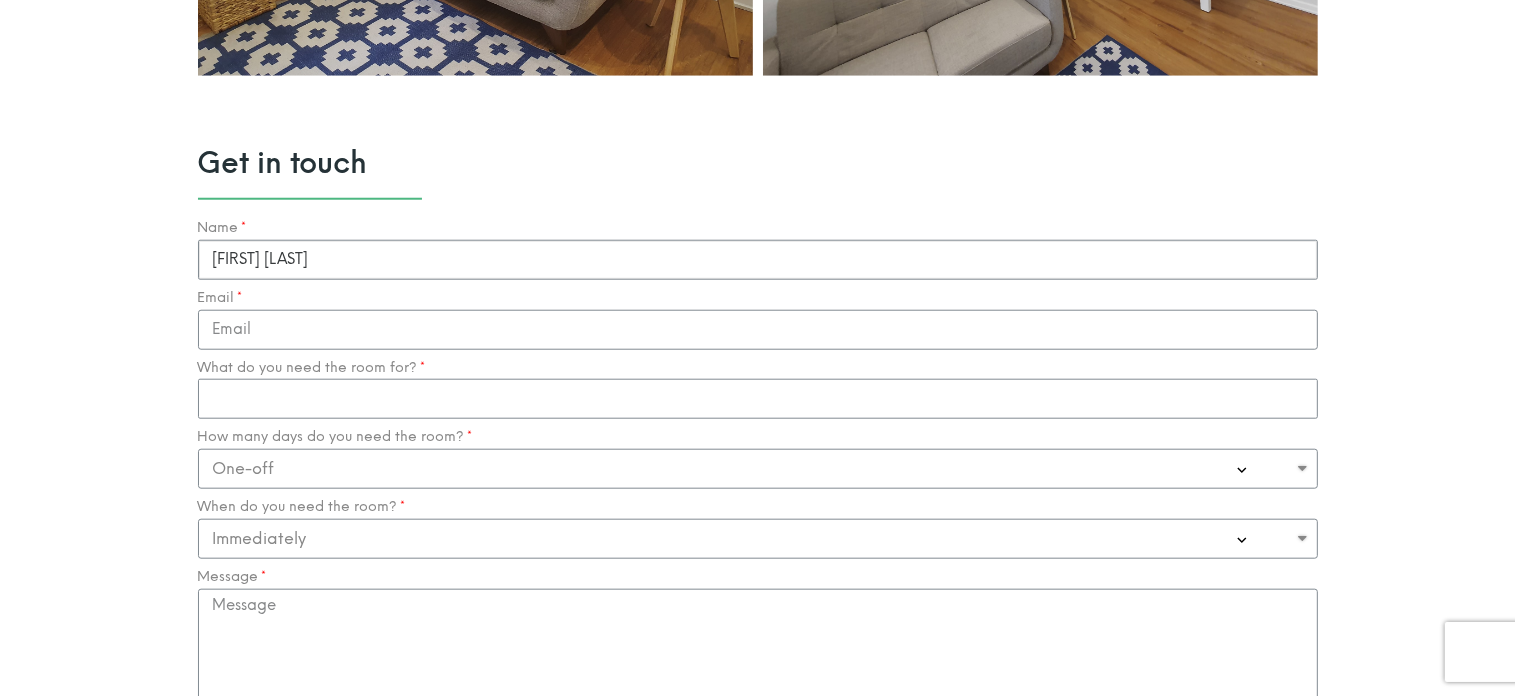type on "[FIRST] [LAST]" 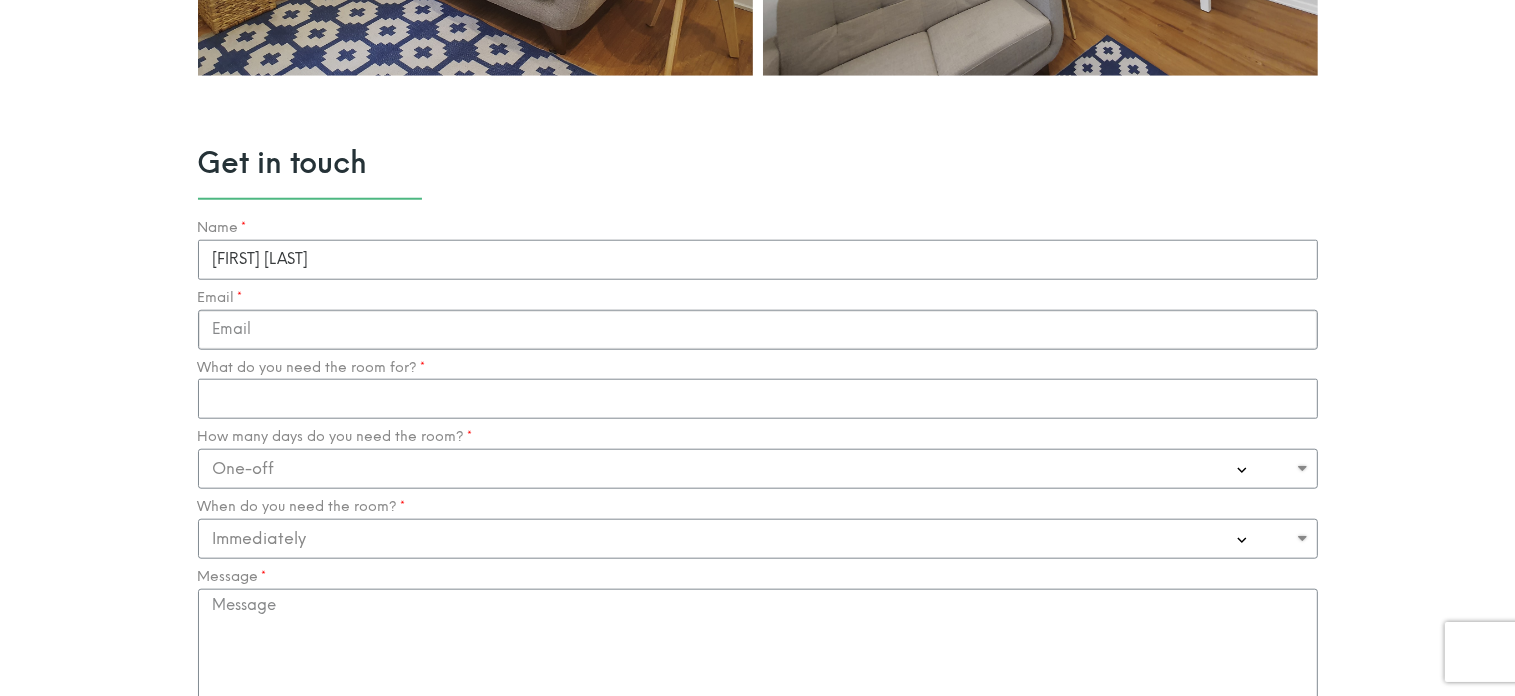 click on "Email" at bounding box center [758, 330] 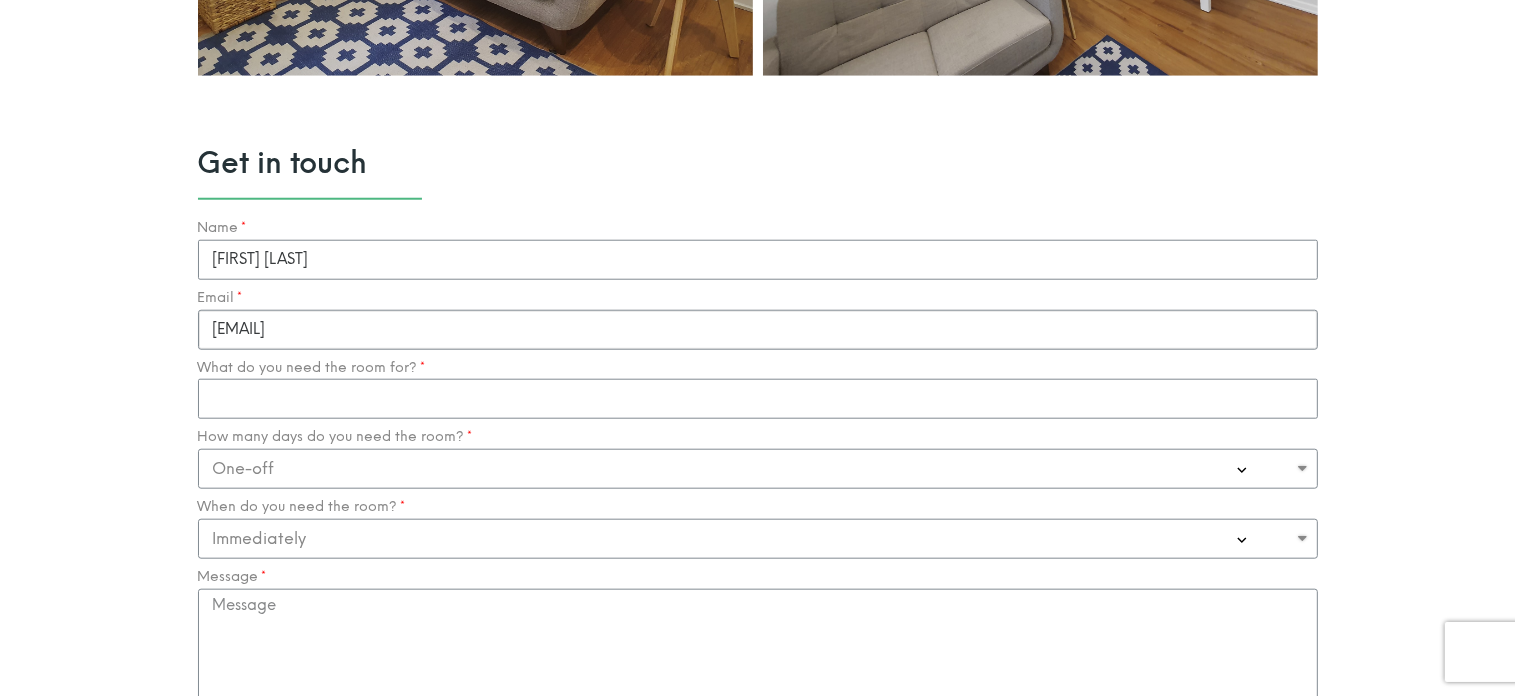type on "[EMAIL]" 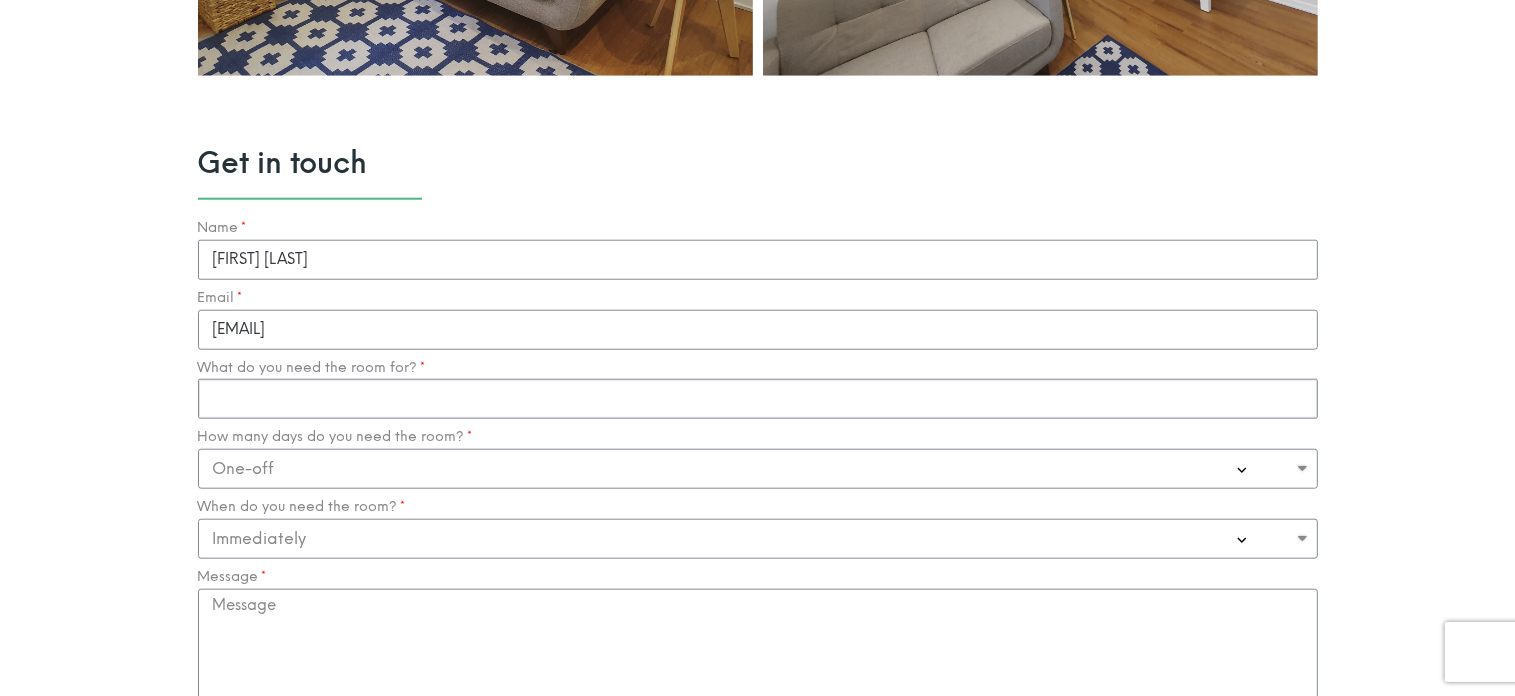 click on "What do you need the room for?" at bounding box center [758, 399] 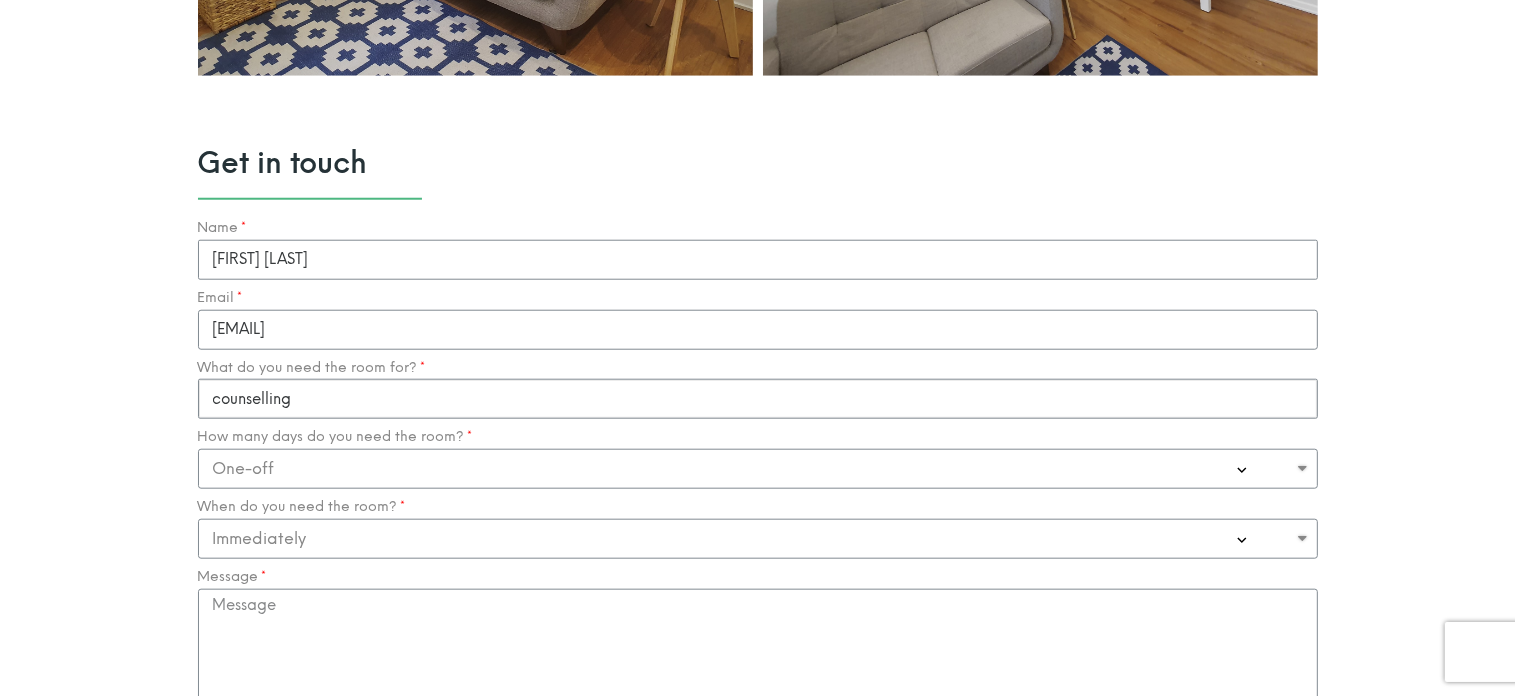 type on "counselling" 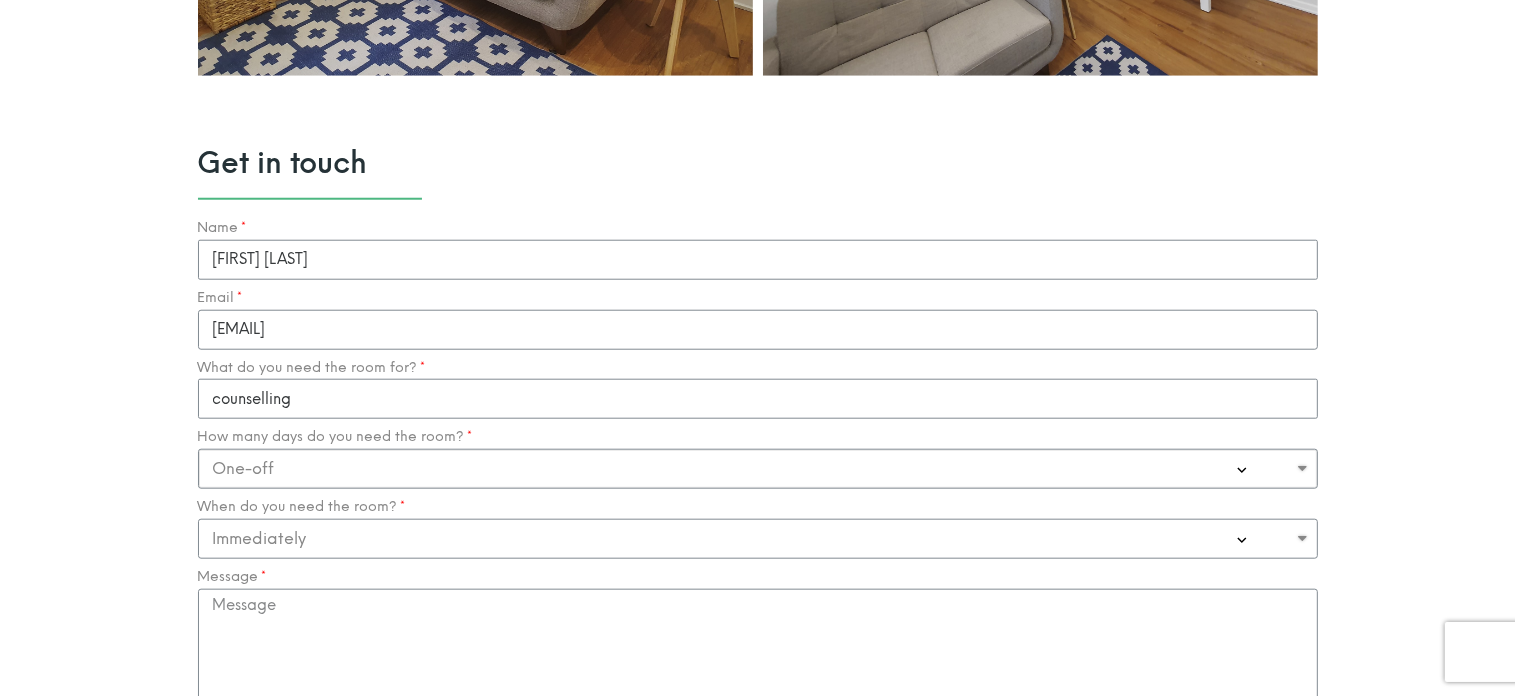 click on "One-off Casual on going 1-2 Days a week 3-4 Days a week Full time - monthly" at bounding box center (758, 469) 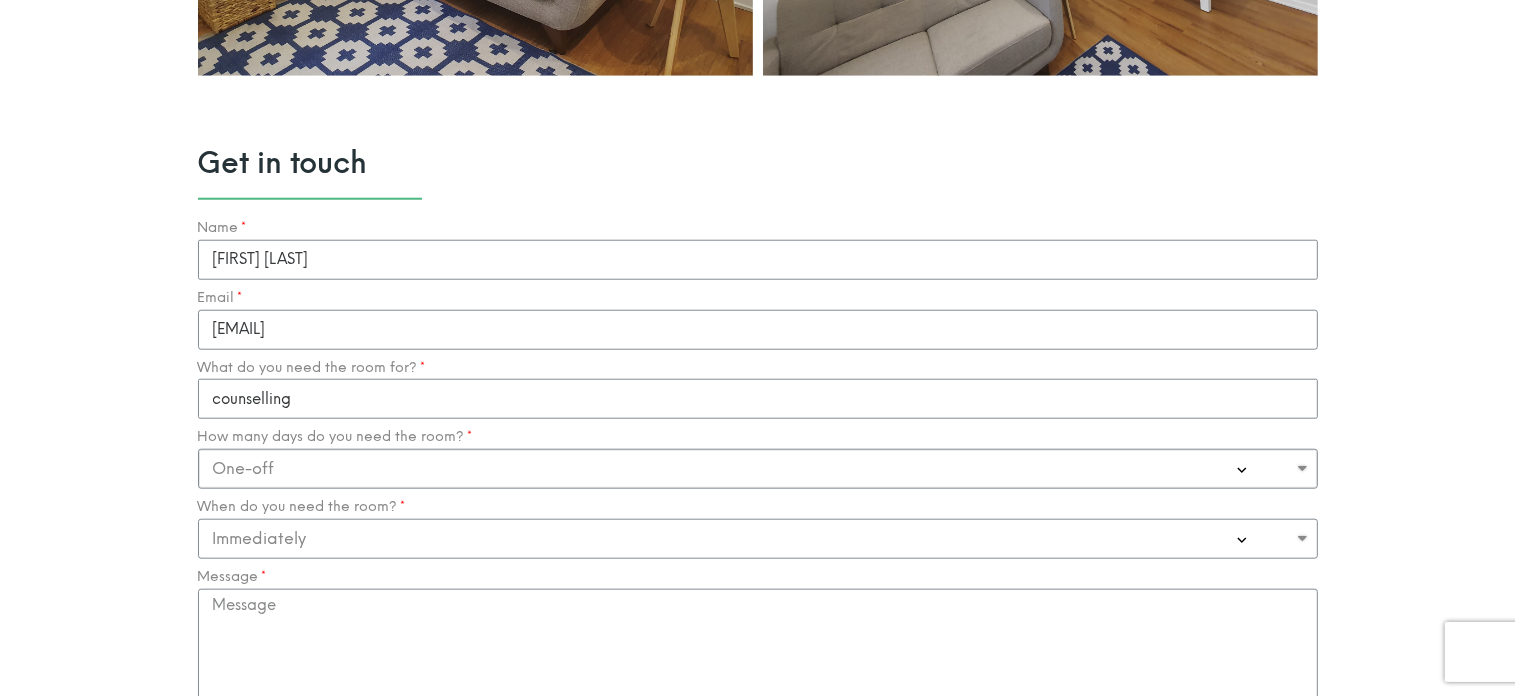 select on "Casual on going" 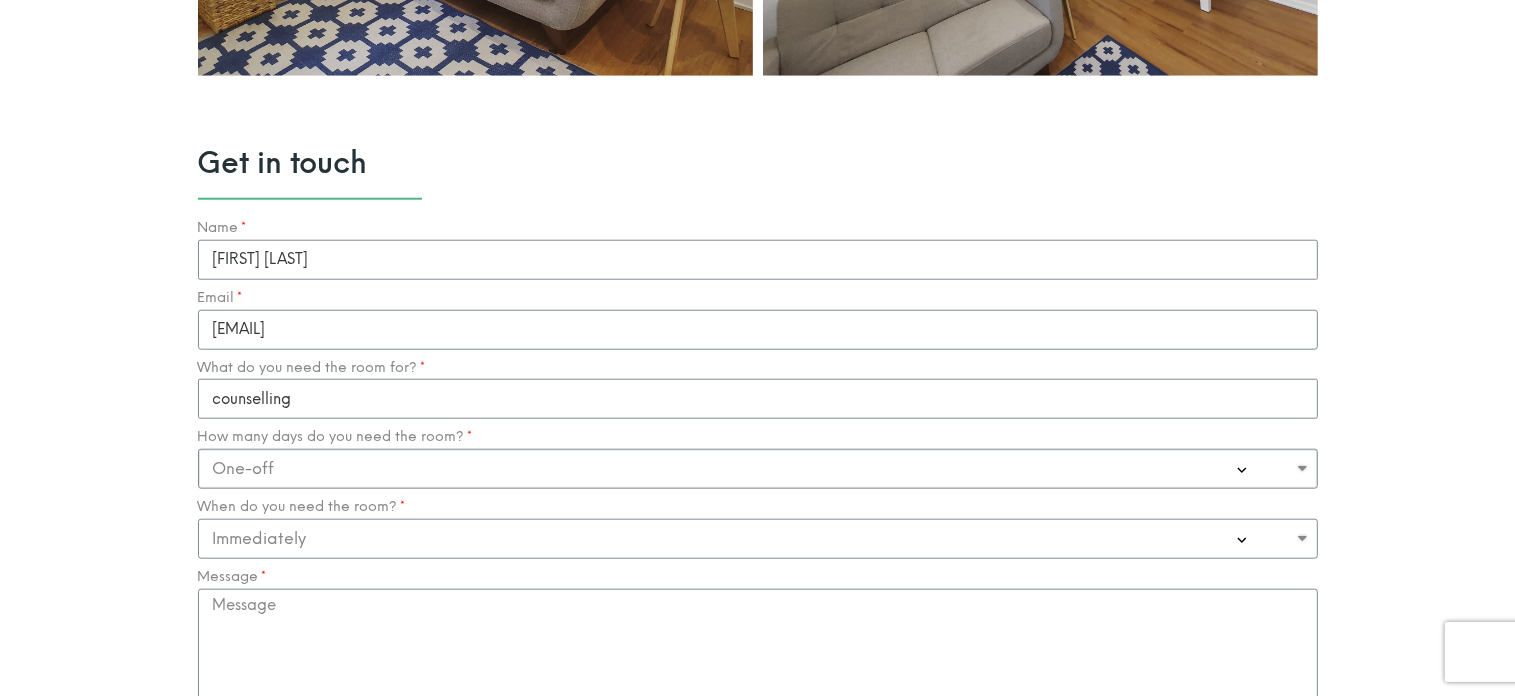 click on "One-off Casual on going 1-2 Days a week 3-4 Days a week Full time - monthly" at bounding box center (758, 469) 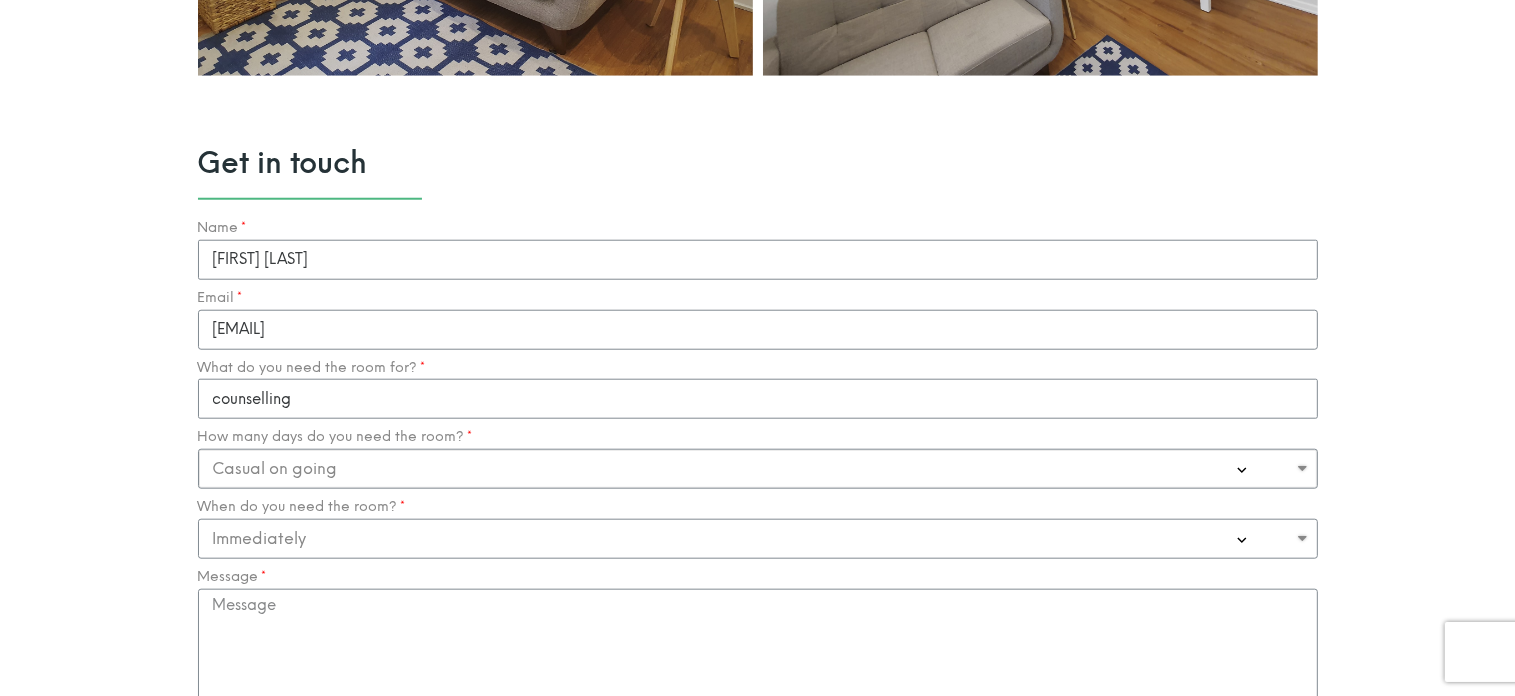 click on "One-off Casual on going 1-2 Days a week 3-4 Days a week Full time - monthly" at bounding box center [758, 469] 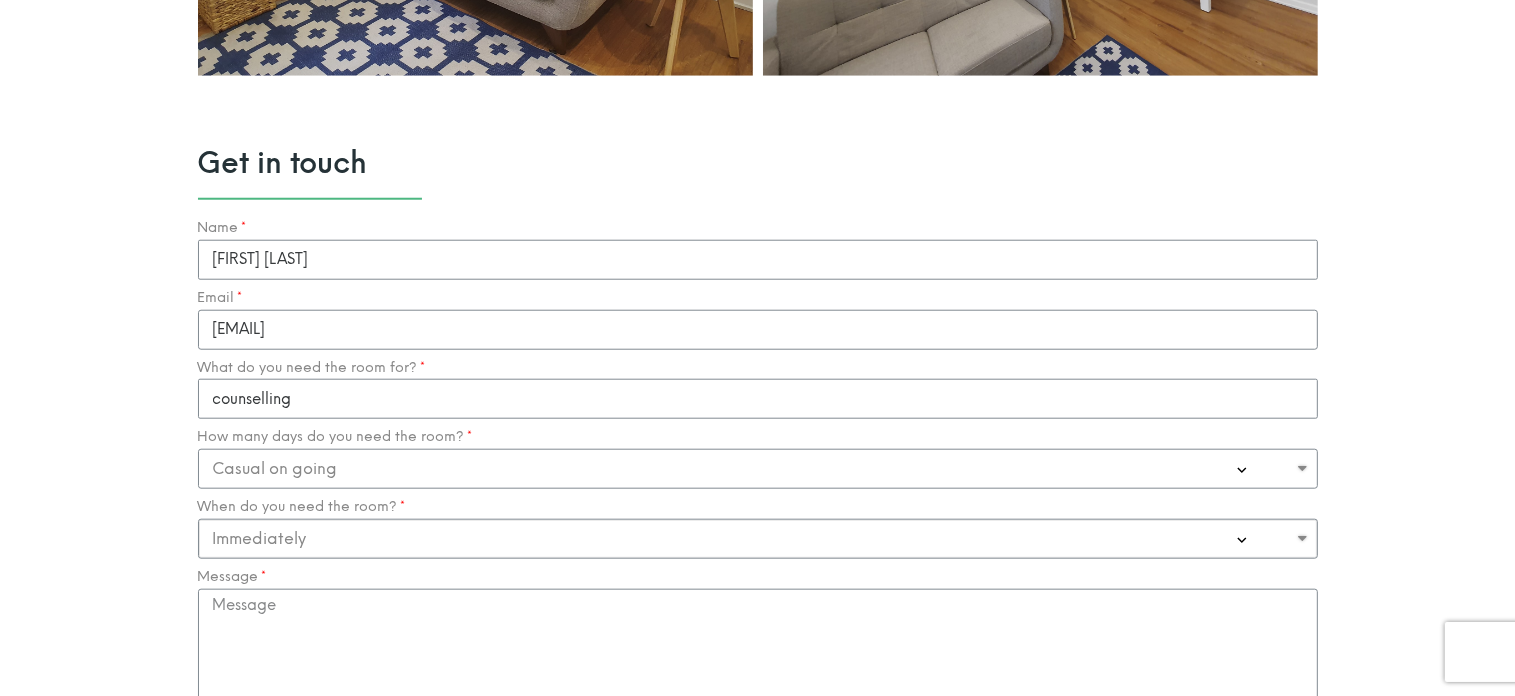 click on "Immediately 0-1 Month 1-3 Months" at bounding box center (758, 539) 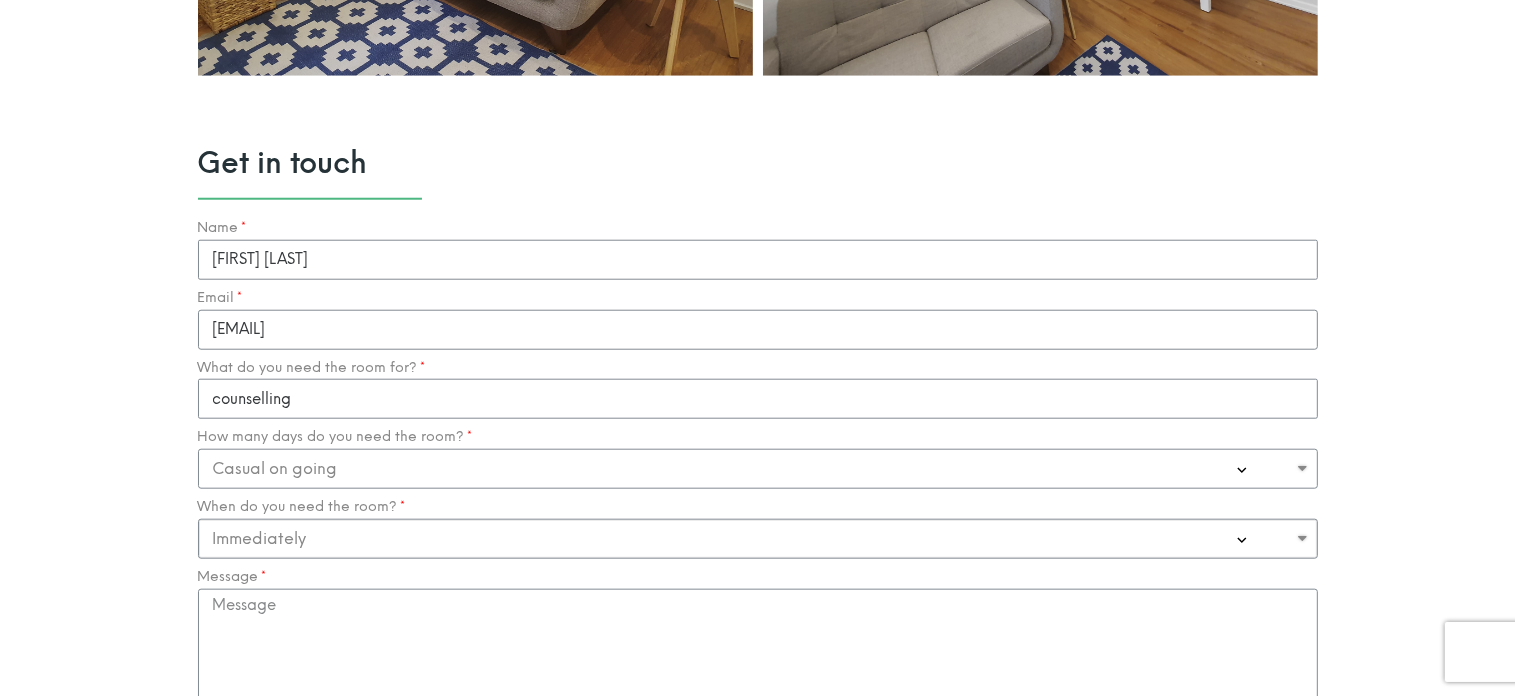 select on "1-3 Months" 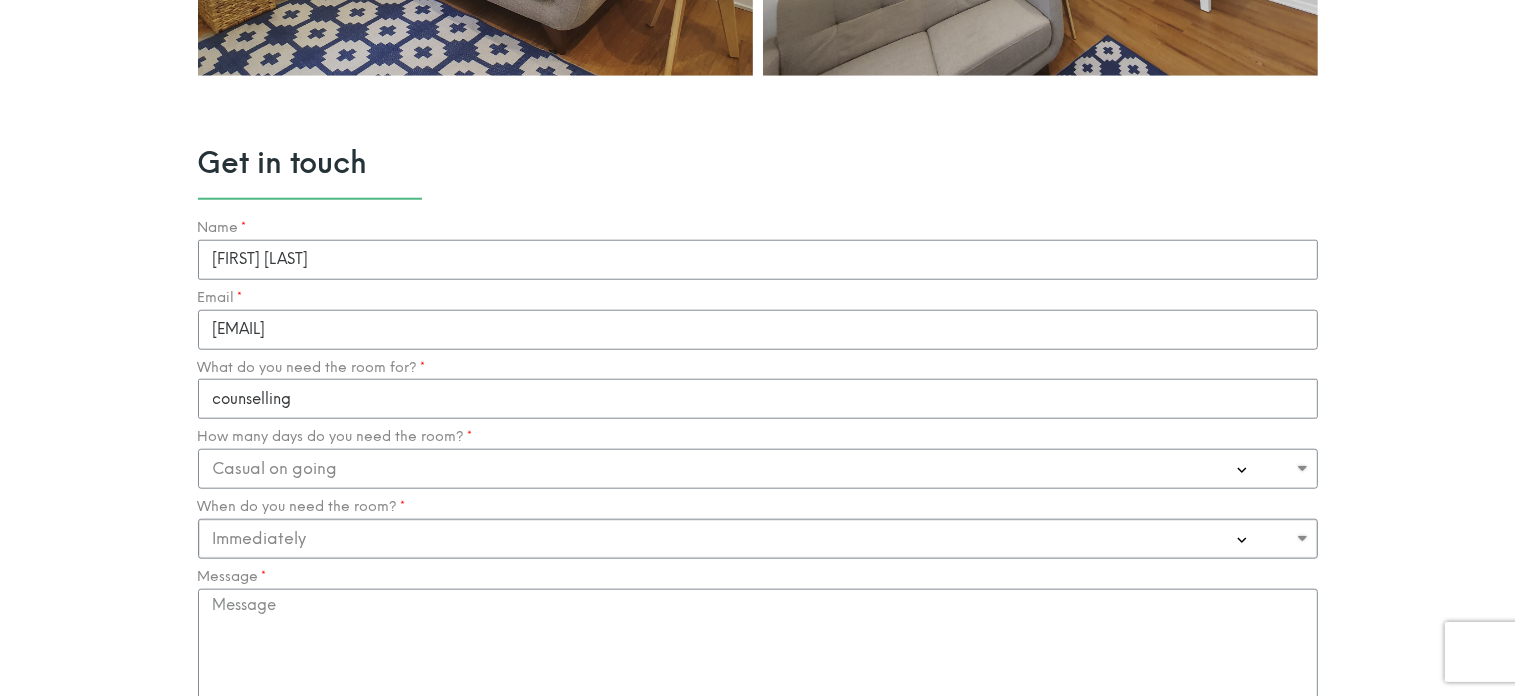 click on "Immediately 0-1 Month 1-3 Months" at bounding box center (758, 539) 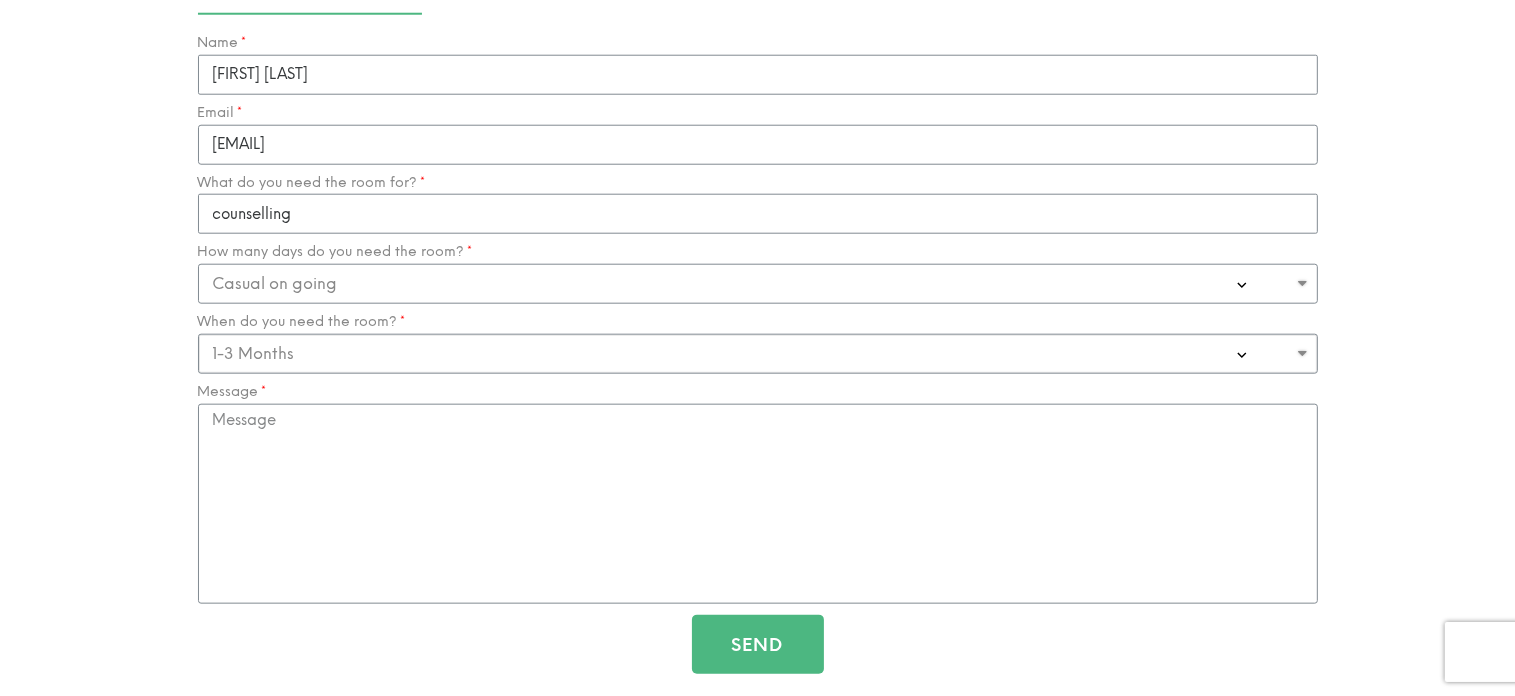 scroll, scrollTop: 2100, scrollLeft: 0, axis: vertical 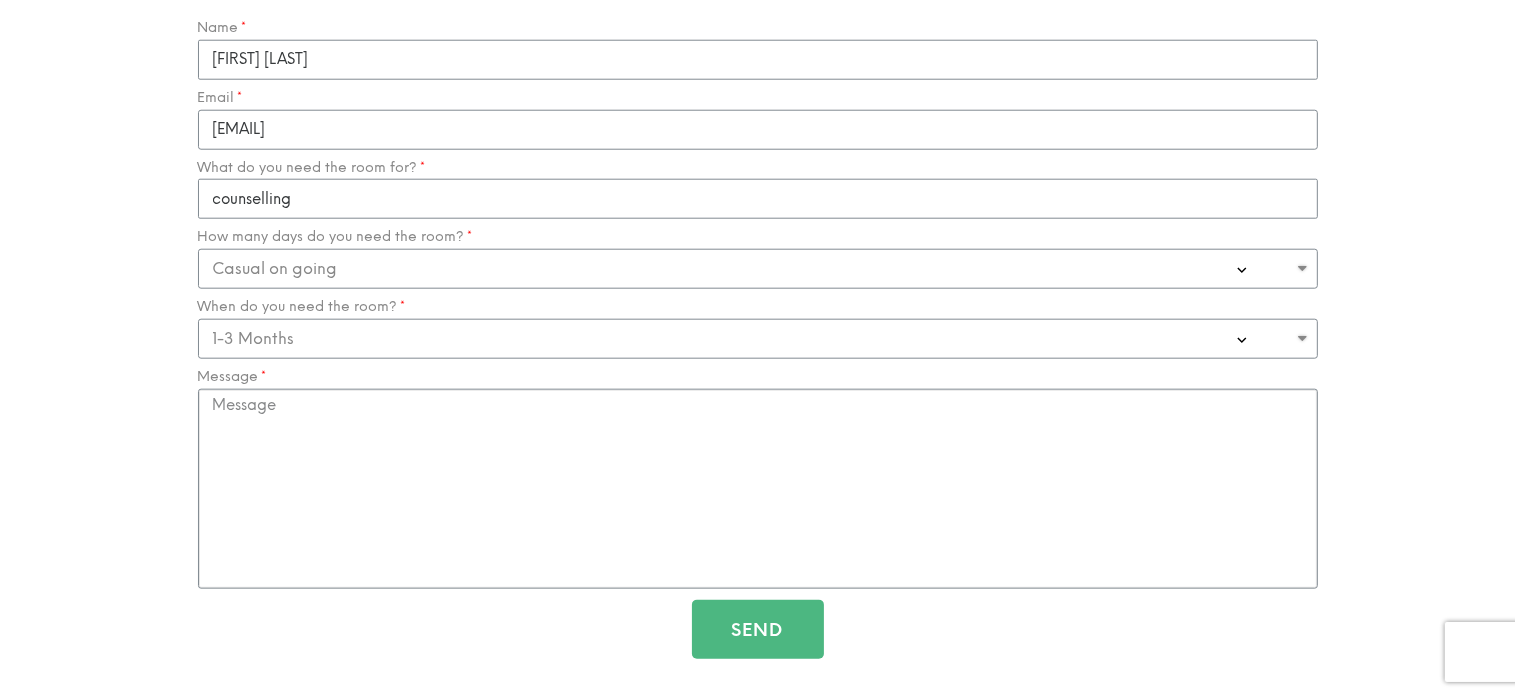 click on "Message" at bounding box center [758, 489] 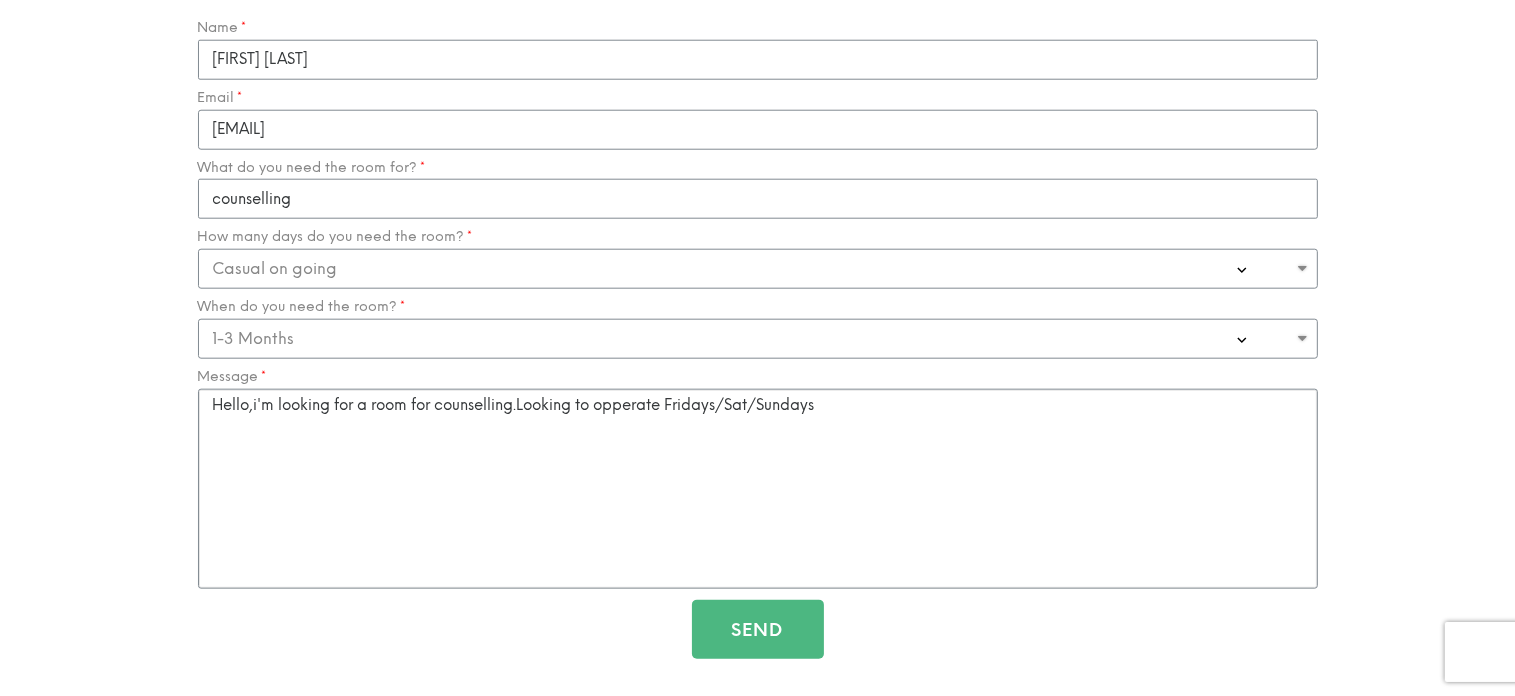 click on "Hello,i'm looking for a room for counselling.Looking to opperate Fridays/Sat/Sundays" at bounding box center (758, 489) 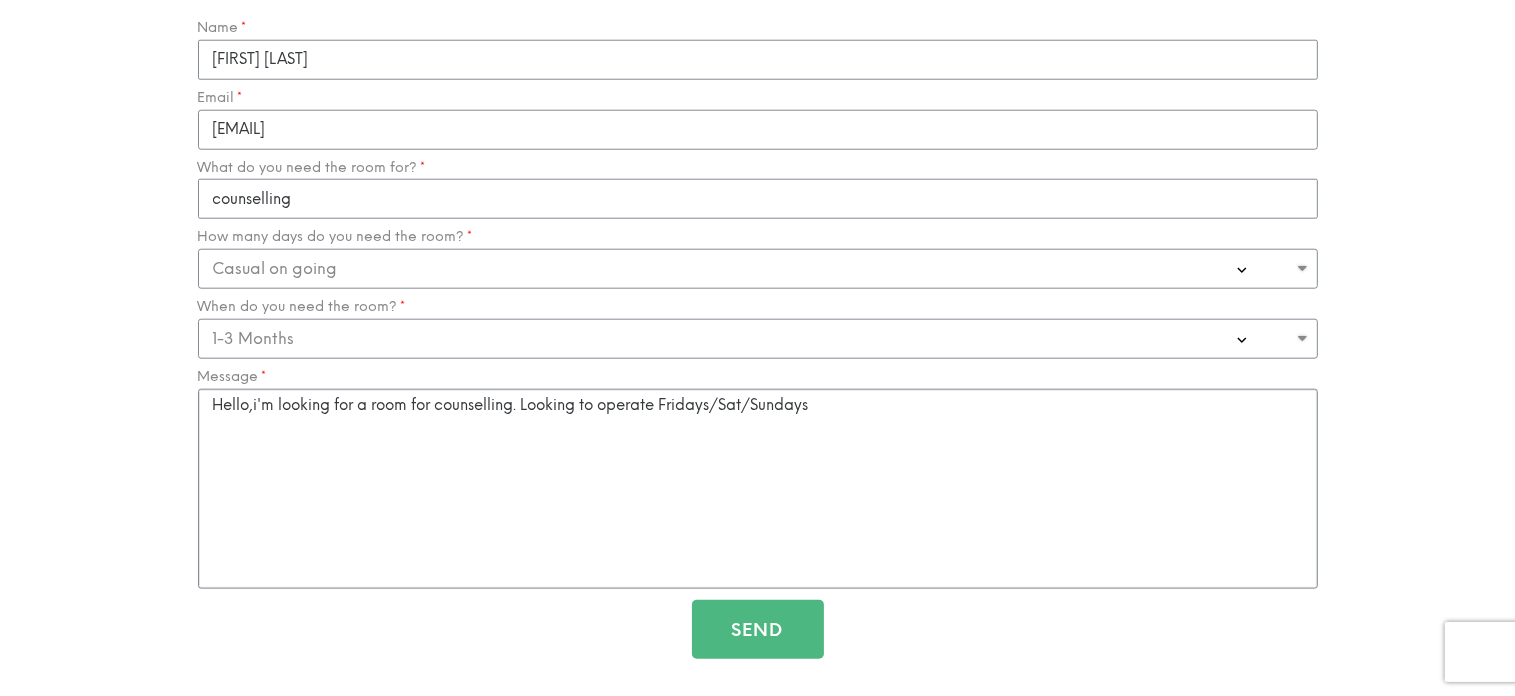 click on "Hello,i'm looking for a room for counselling. Looking to operate Fridays/Sat/Sundays" at bounding box center [758, 489] 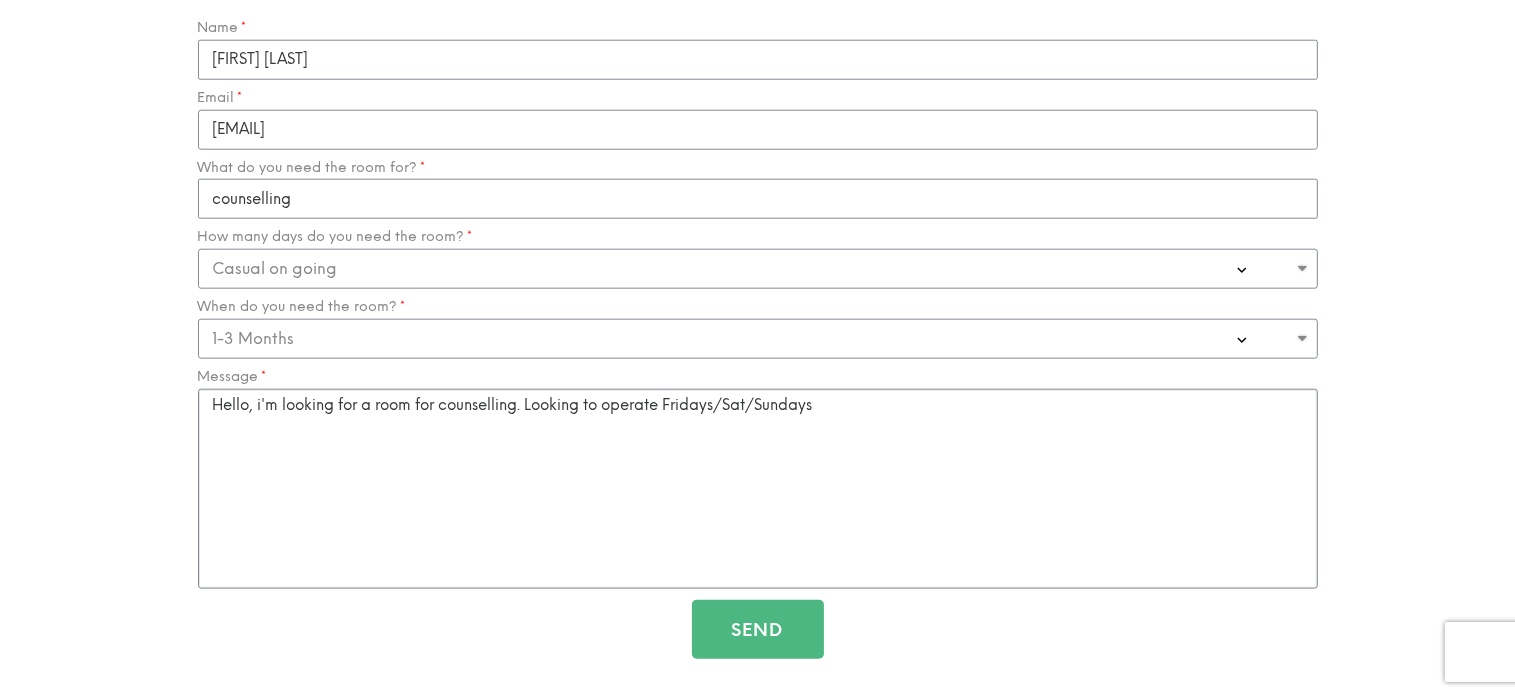 click on "Hello, i'm looking for a room for counselling. Looking to operate Fridays/Sat/Sundays" at bounding box center [758, 489] 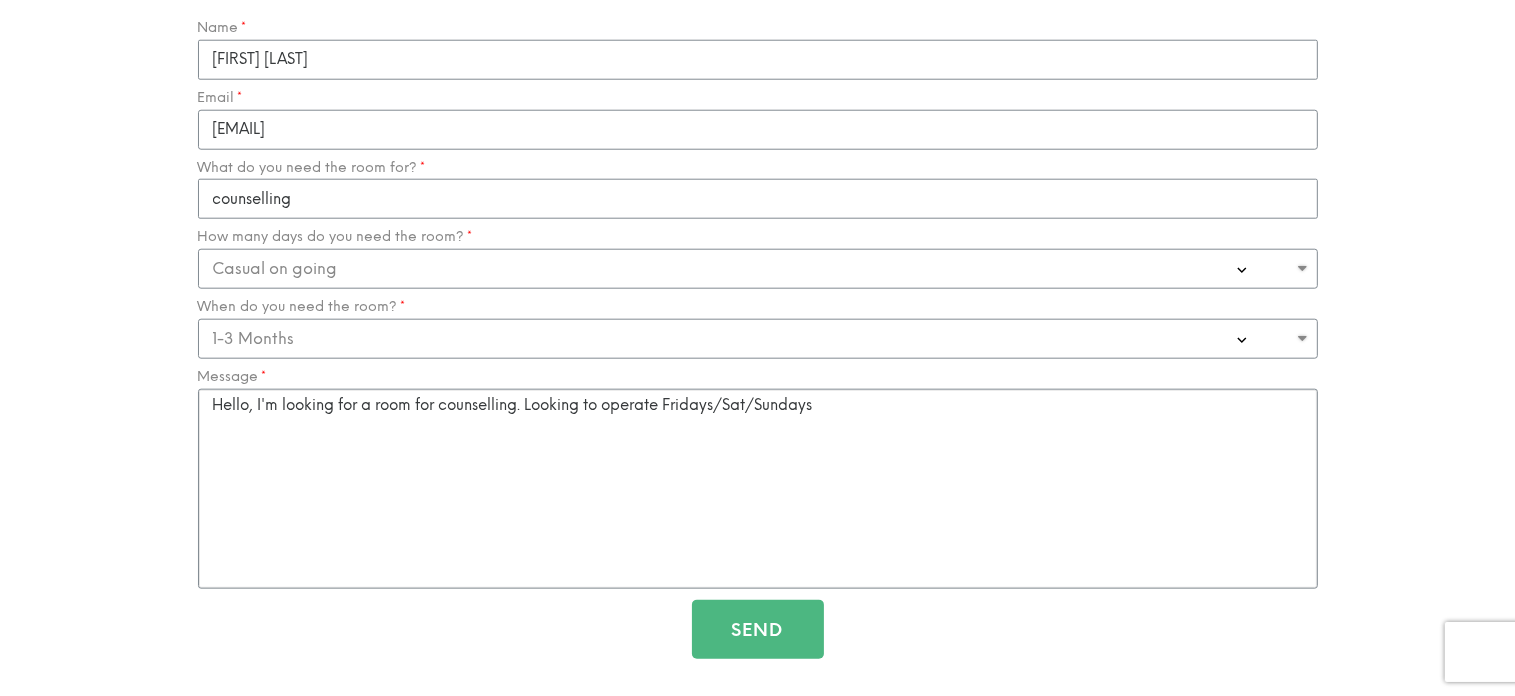 click on "Hello, I'm looking for a room for counselling. Looking to operate Fridays/Sat/Sundays" at bounding box center [758, 489] 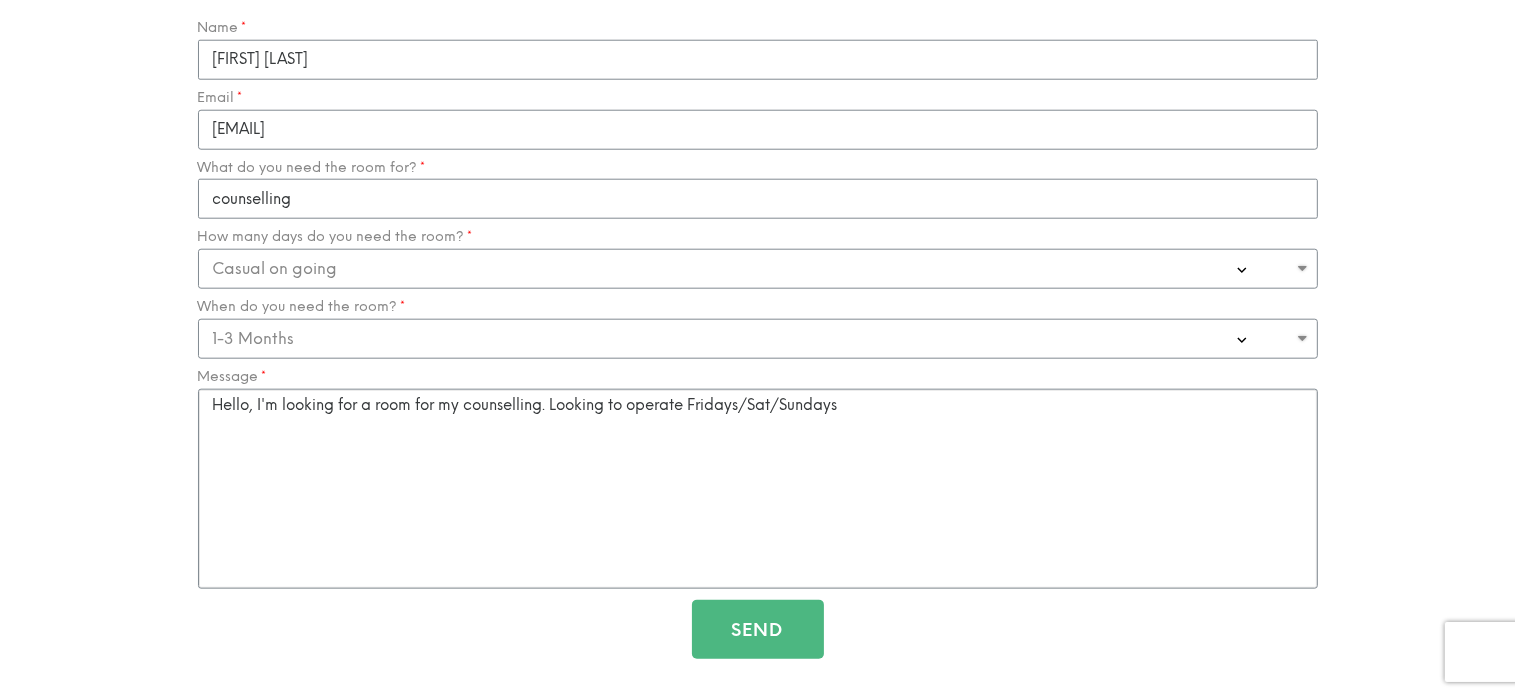 click on "Hello, I'm looking for a room for my counselling. Looking to operate Fridays/Sat/Sundays" at bounding box center [758, 489] 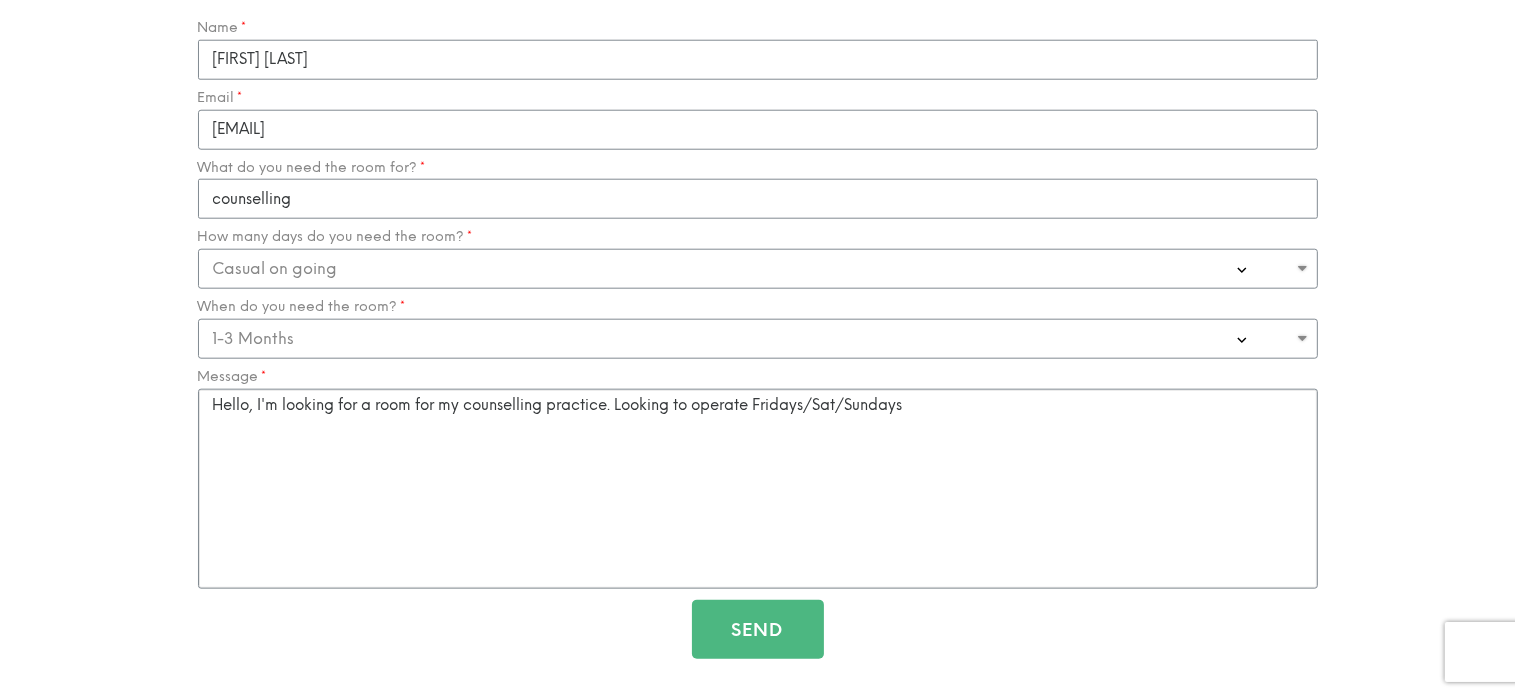 click on "Hello, I'm looking for a room for my counselling practice. Looking to operate Fridays/Sat/Sundays" at bounding box center [758, 489] 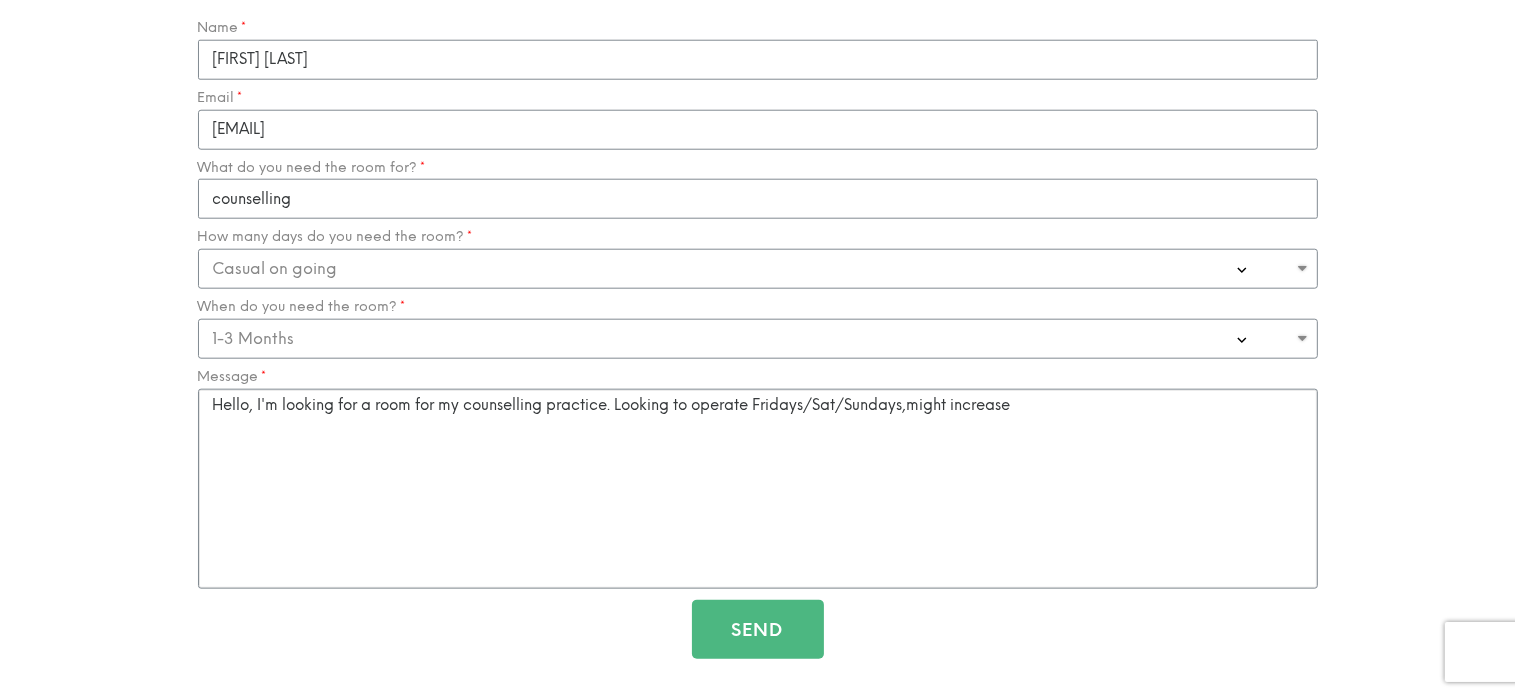click on "Hello, I'm looking for a room for my counselling practice. Looking to operate Fridays/Sat/Sundays,might increase" at bounding box center (758, 489) 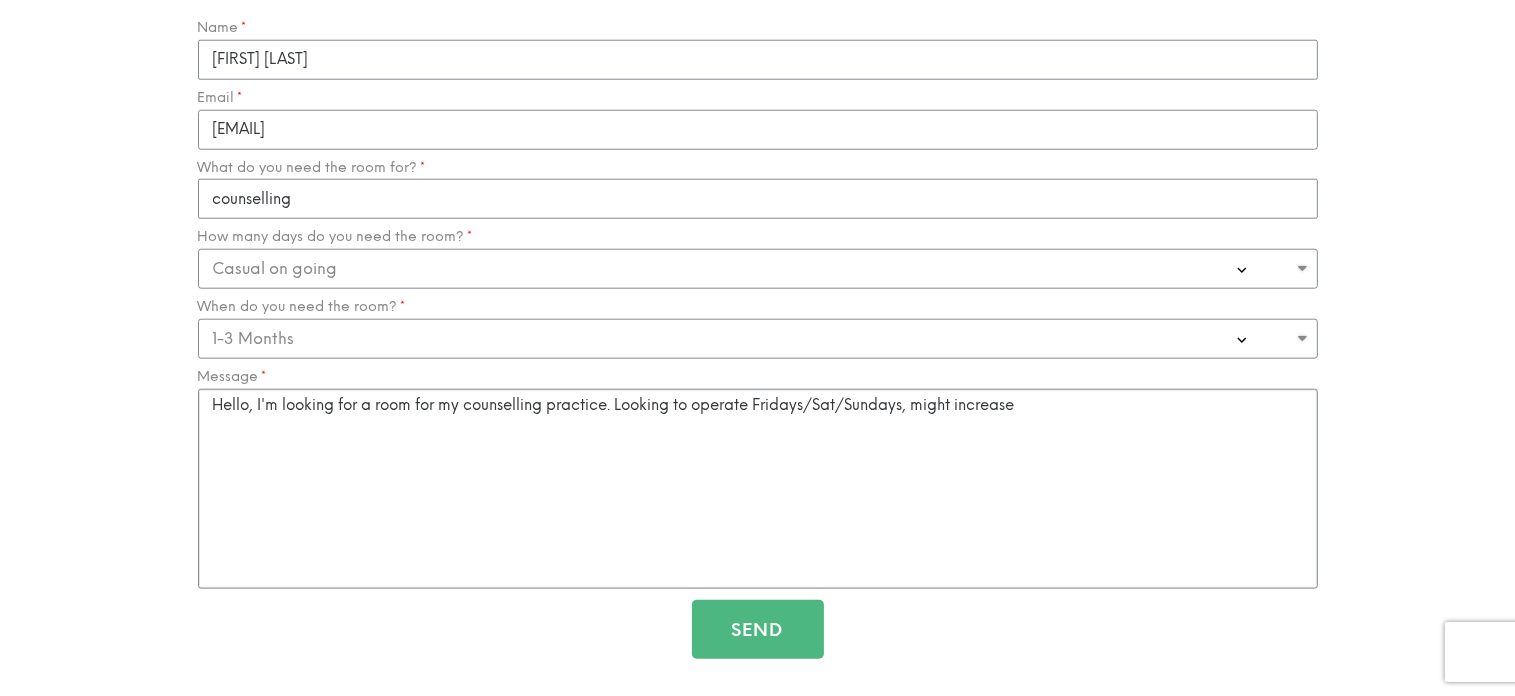 click on "Hello, I'm looking for a room for my counselling practice. Looking to operate Fridays/Sat/Sundays, might increase" at bounding box center (758, 489) 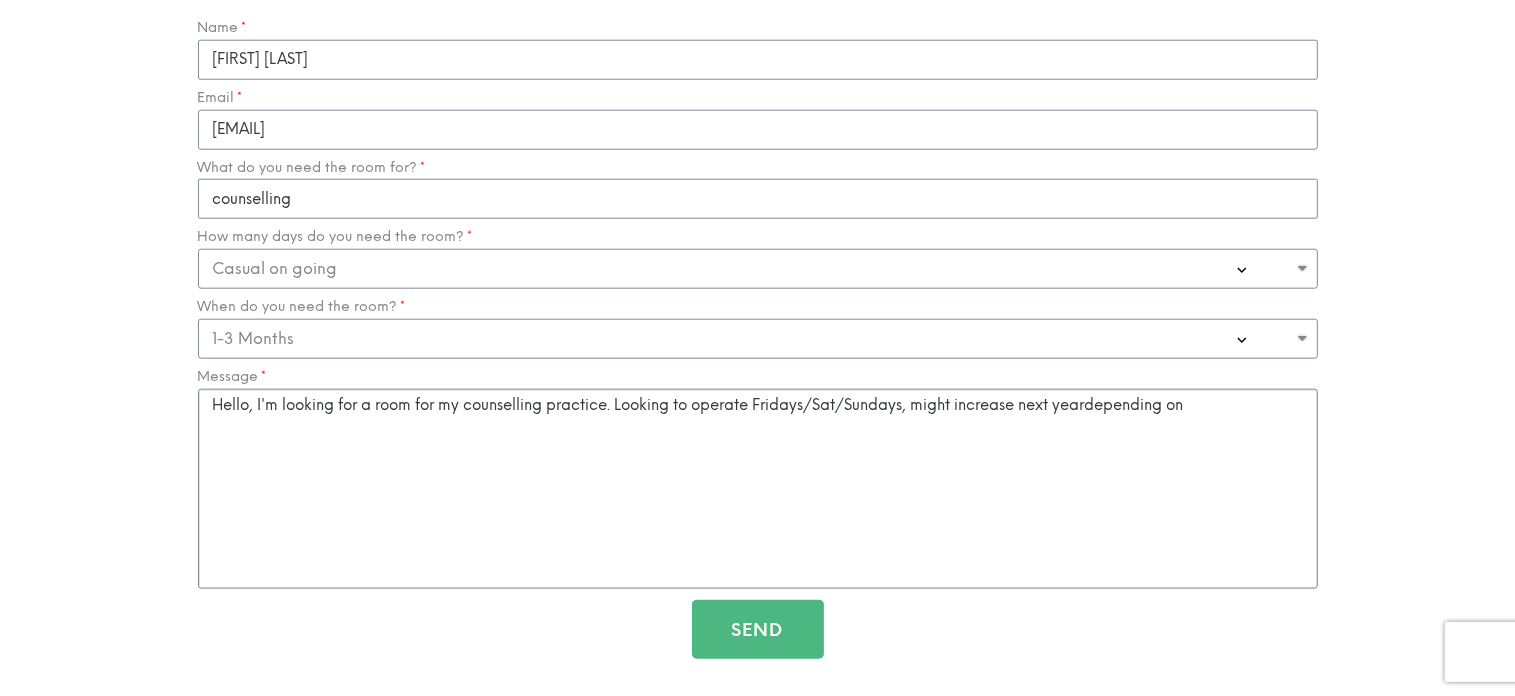 click on "Hello, I'm looking for a room for my counselling practice. Looking to operate Fridays/Sat/Sundays, might increase next yeardepending on" at bounding box center [758, 489] 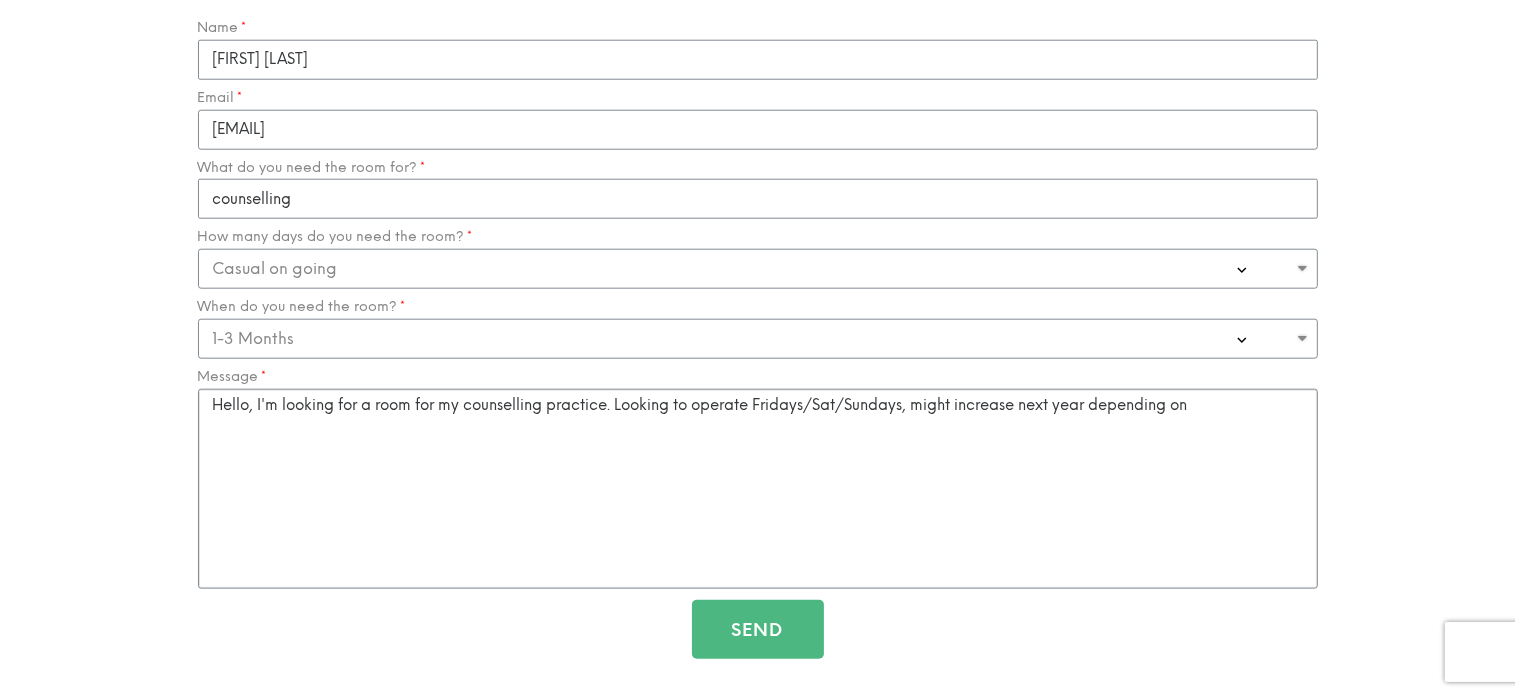 click on "Hello, I'm looking for a room for my counselling practice. Looking to operate Fridays/Sat/Sundays, might increase next year depending on" at bounding box center [758, 489] 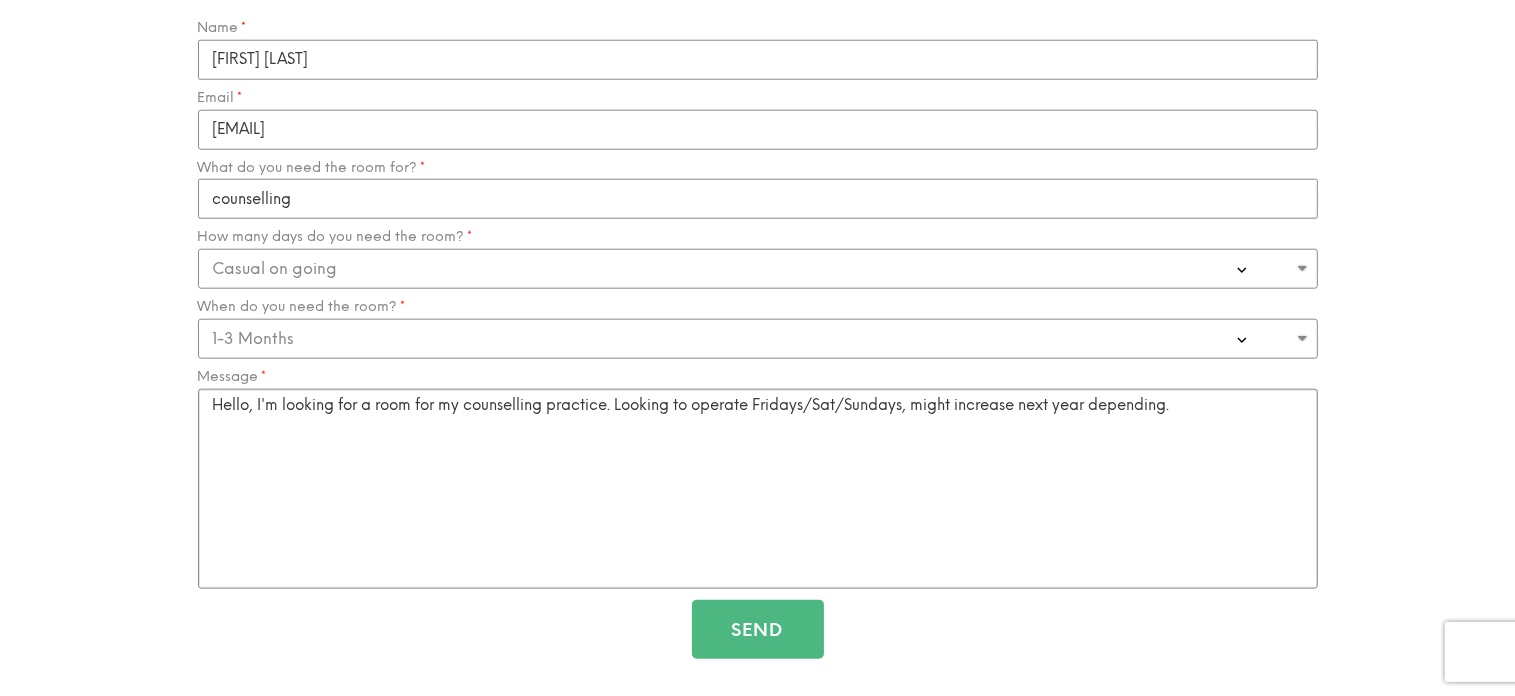 click on "Hello, I'm looking for a room for my counselling practice. Looking to operate Fridays/Sat/Sundays, might increase next year depending." at bounding box center [758, 489] 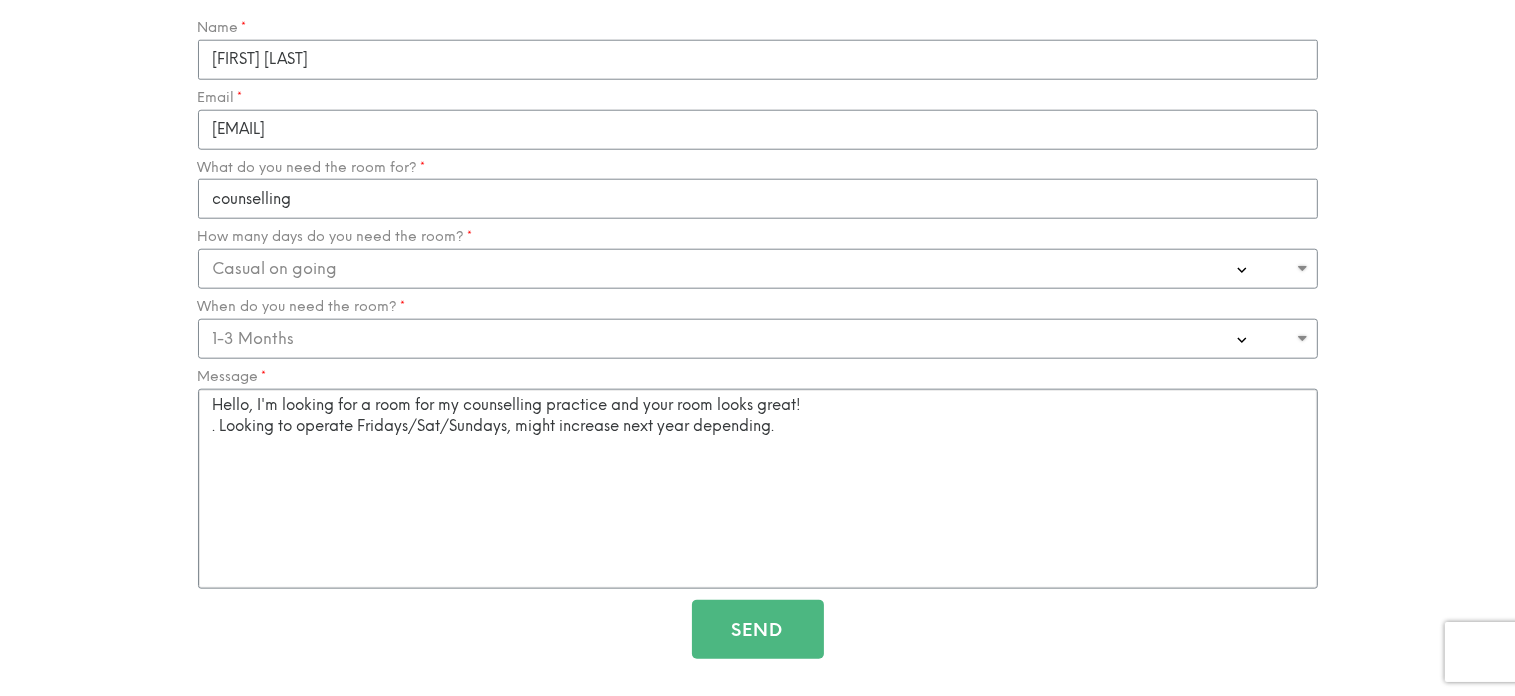 click on "Hello, I'm looking for a room for my counselling practice and your room looks great!
. Looking to operate Fridays/Sat/Sundays, might increase next year depending." at bounding box center (758, 489) 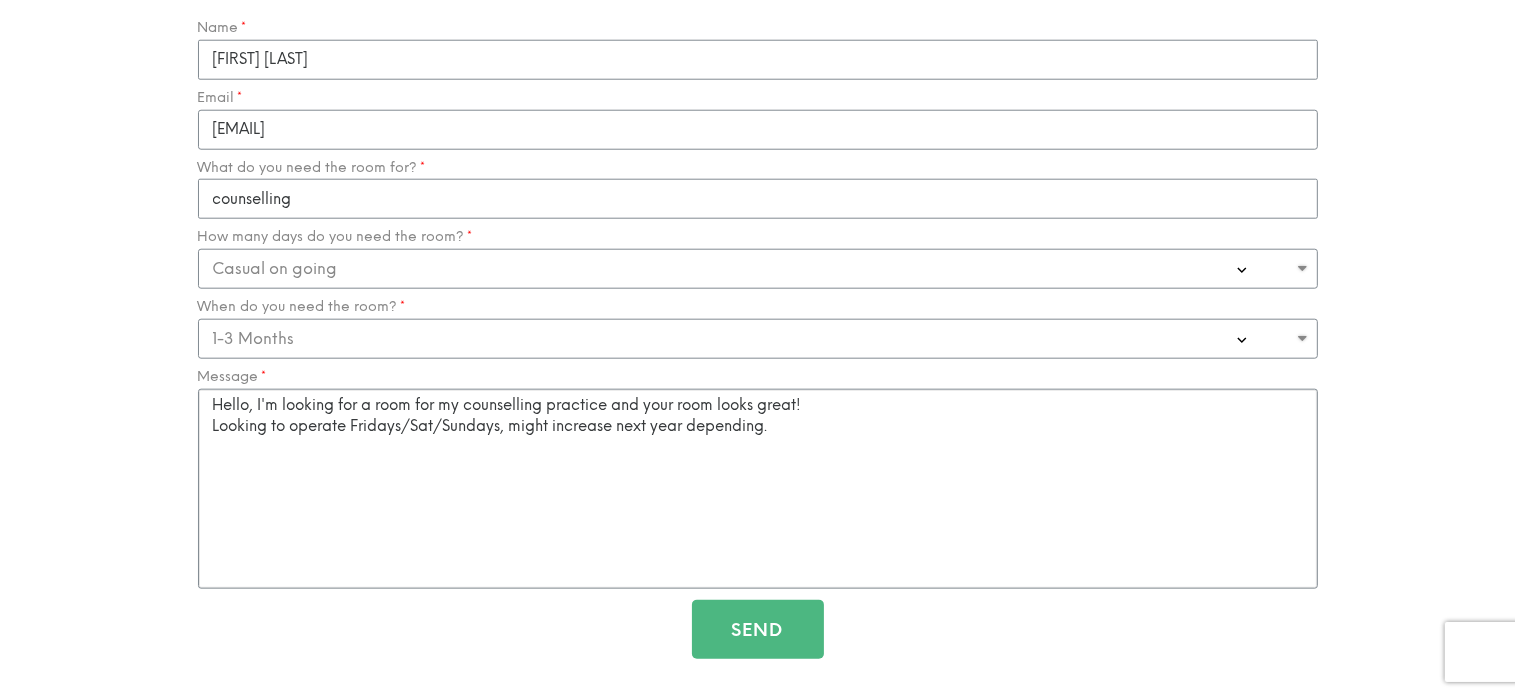 click on "Hello, I'm looking for a room for my counselling practice and your room looks great!
Looking to operate Fridays/Sat/Sundays, might increase next year depending." at bounding box center [758, 489] 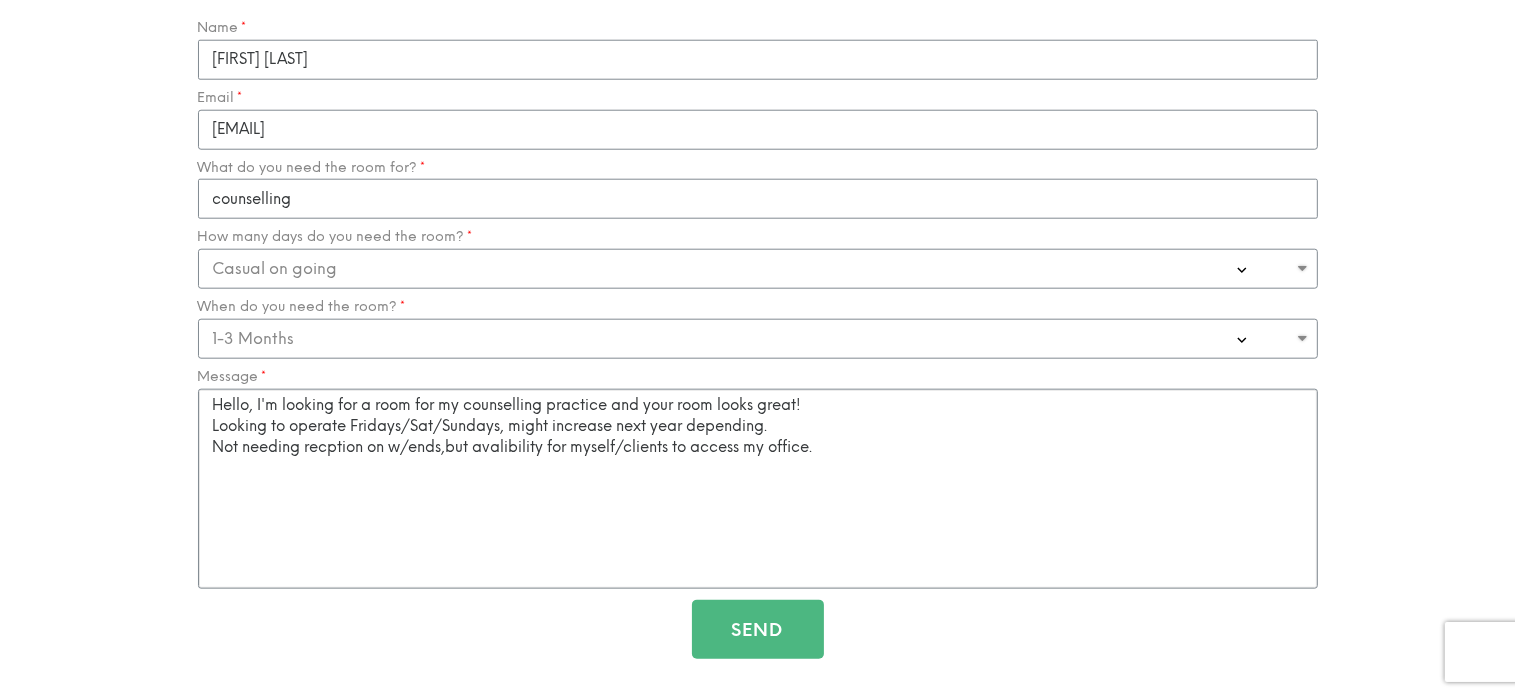 click on "Hello, I'm looking for a room for my counselling practice and your room looks great!
Looking to operate Fridays/Sat/Sundays, might increase next year depending.
Not needing recption on w/ends,but avalibility for myself/clients to access my office." at bounding box center (758, 489) 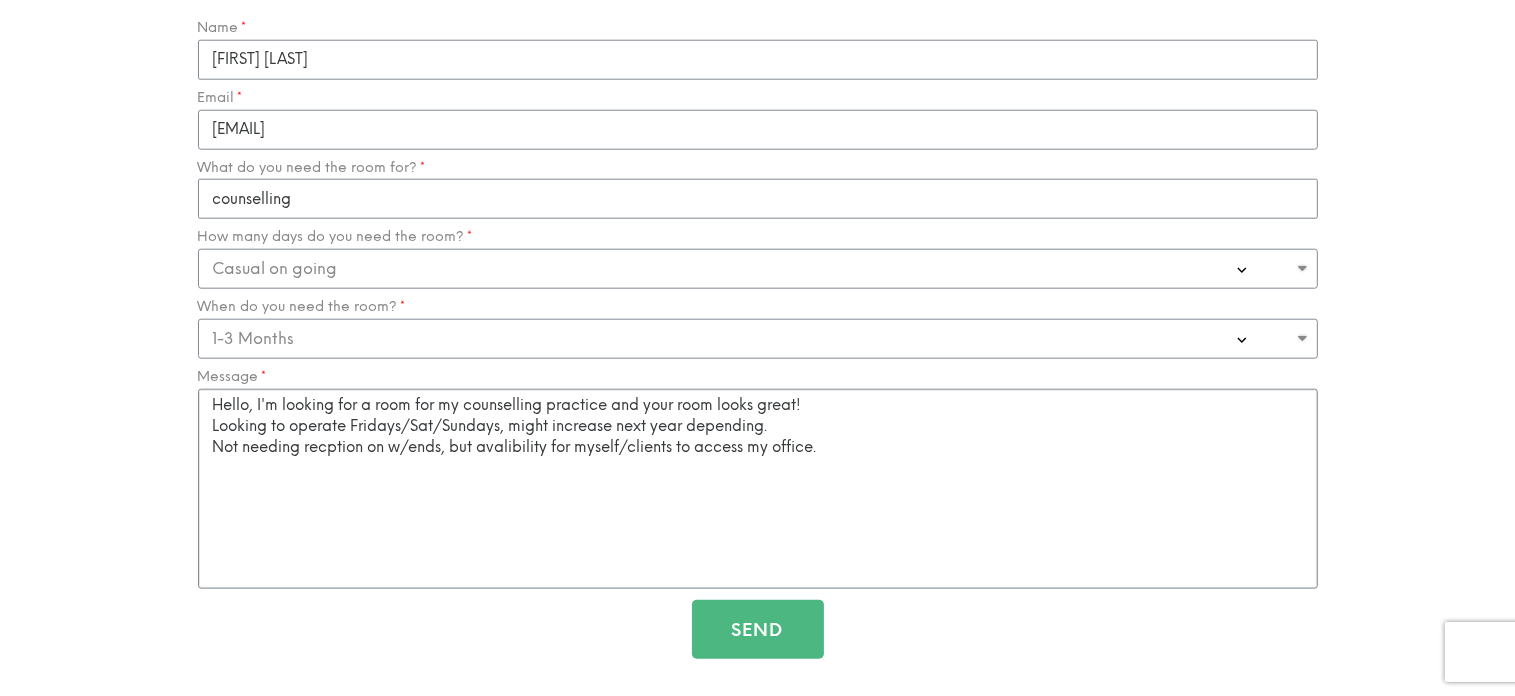 click on "Hello, I'm looking for a room for my counselling practice and your room looks great!
Looking to operate Fridays/Sat/Sundays, might increase next year depending.
Not needing recption on w/ends, but avalibility for myself/clients to access my office." at bounding box center [758, 489] 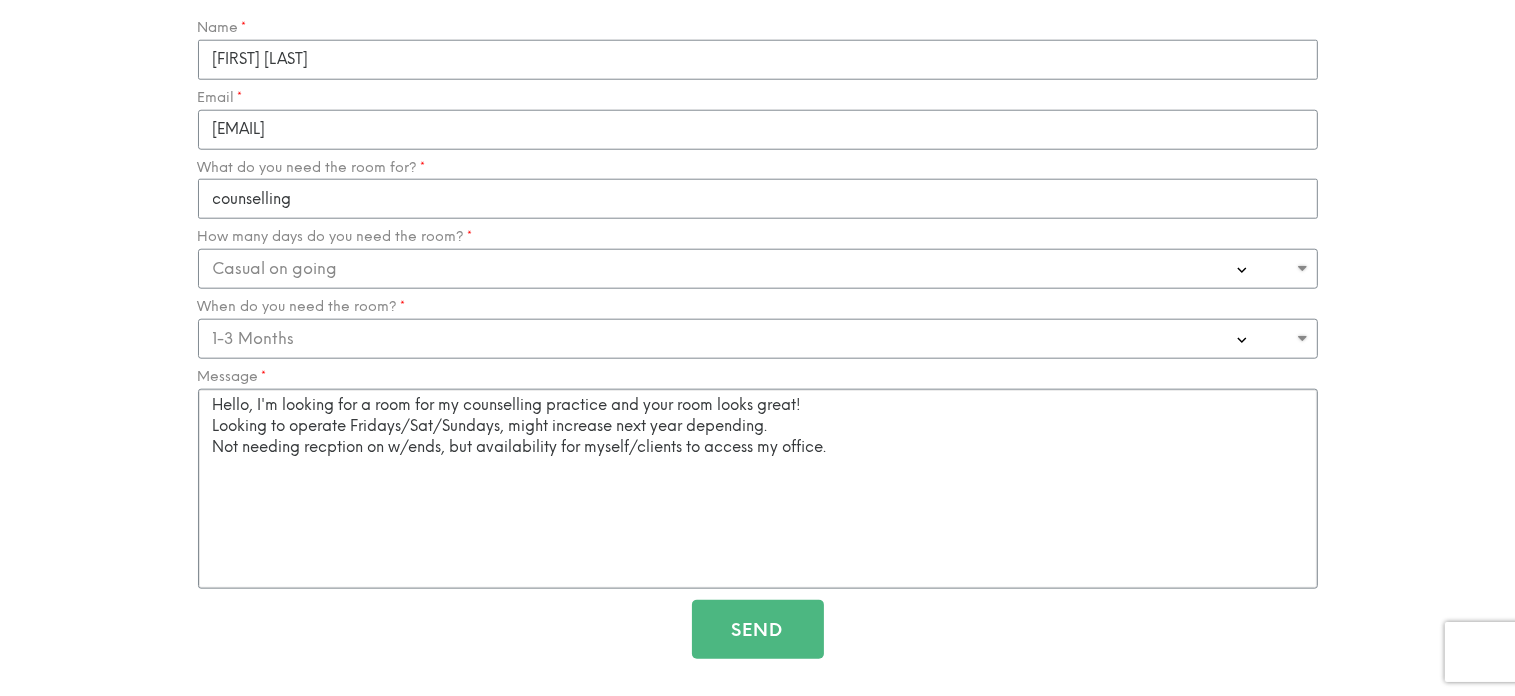 click on "Hello, I'm looking for a room for my counselling practice and your room looks great!
Looking to operate Fridays/Sat/Sundays, might increase next year depending.
Not needing recption on w/ends, but availability for myself/clients to access my office." at bounding box center [758, 489] 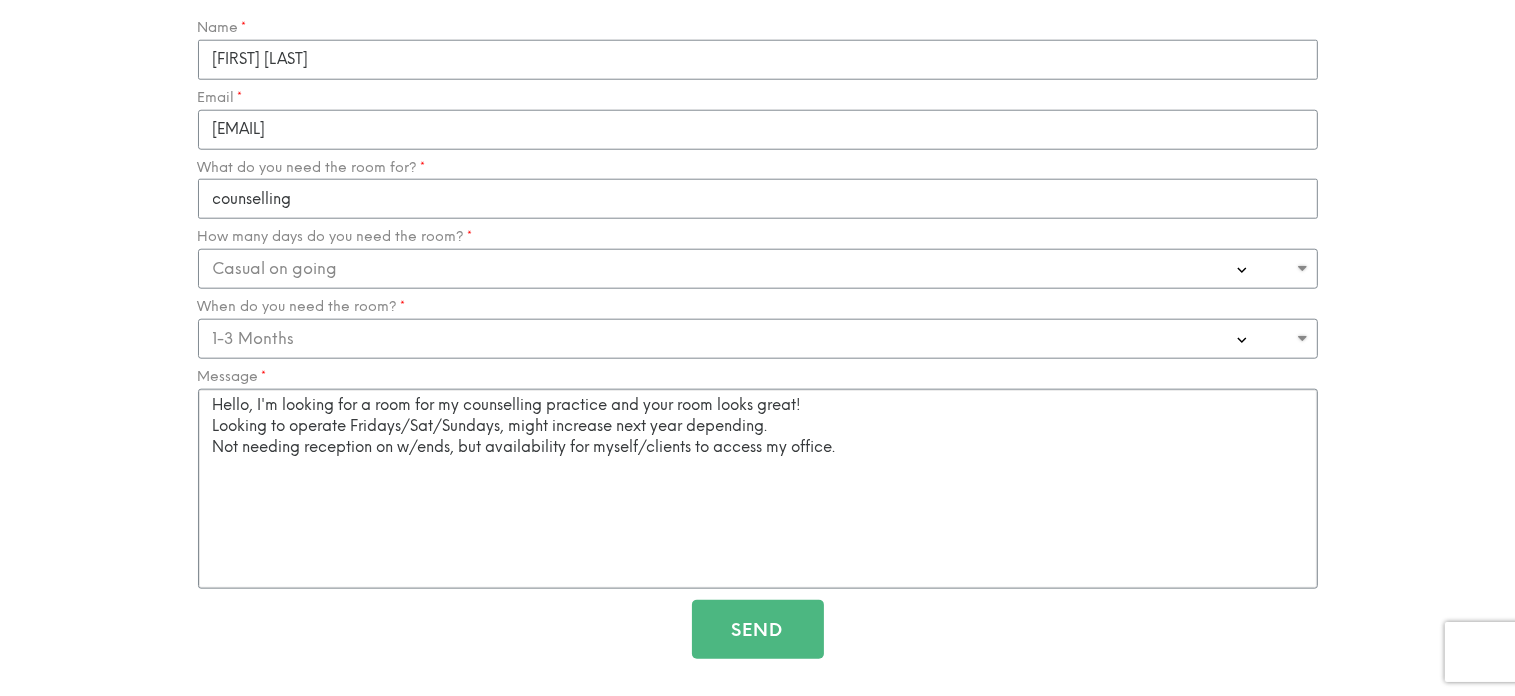 click on "Hello, I'm looking for a room for my counselling practice and your room looks great!
Looking to operate Fridays/Sat/Sundays, might increase next year depending.
Not needing reception on w/ends, but availability for myself/clients to access my office." at bounding box center [758, 489] 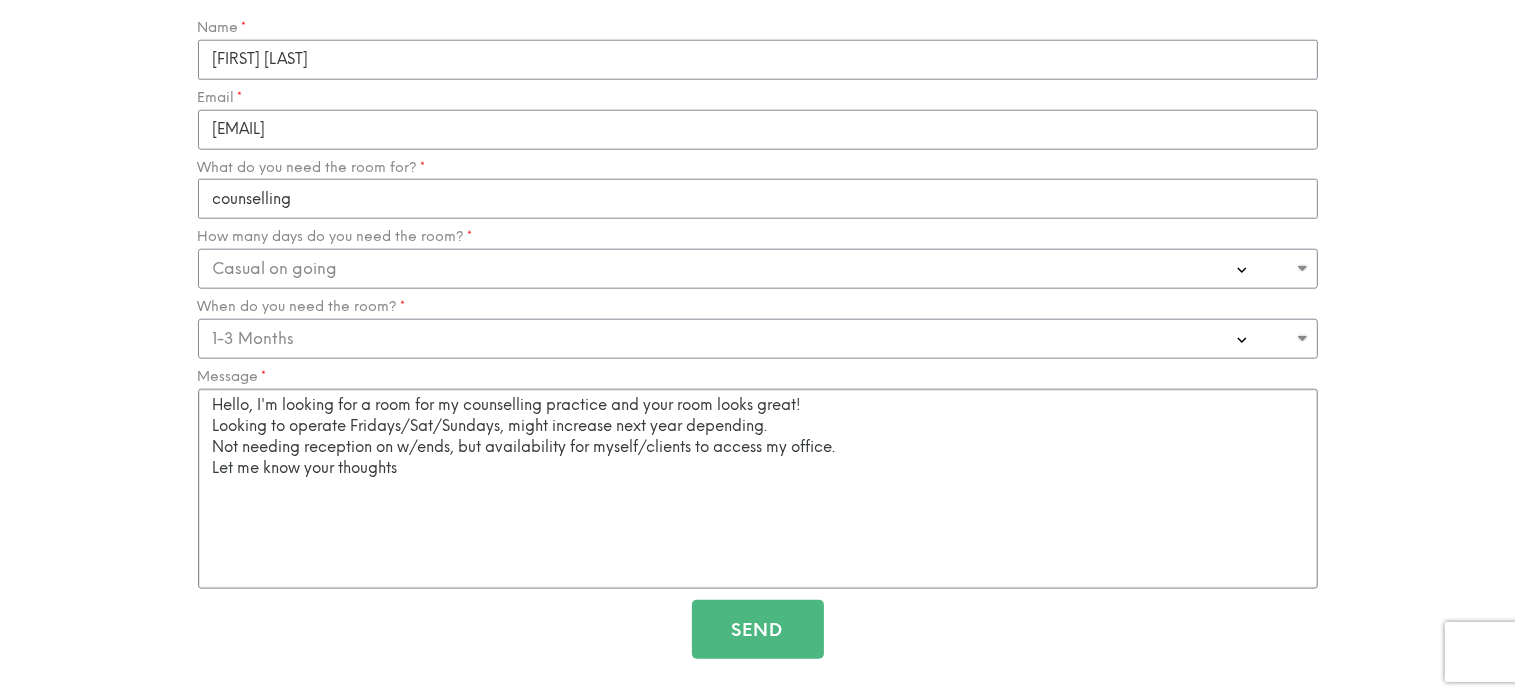 click on "Hello, I'm looking for a room for my counselling practice and your room looks great!
Looking to operate Fridays/Sat/Sundays, might increase next year depending.
Not needing reception on w/ends, but availability for myself/clients to access my office.
Let me know your thoughts" at bounding box center [758, 489] 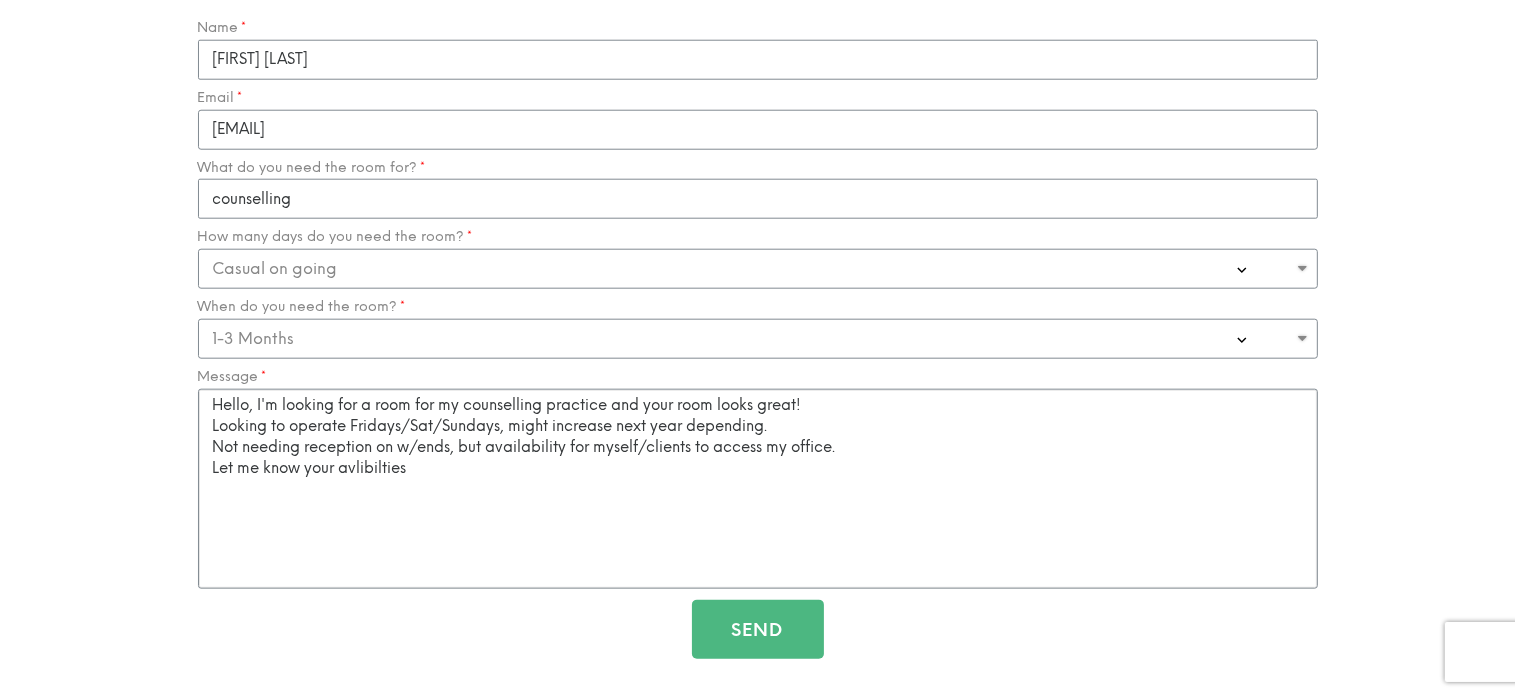drag, startPoint x: 354, startPoint y: 469, endPoint x: 315, endPoint y: 493, distance: 45.79301 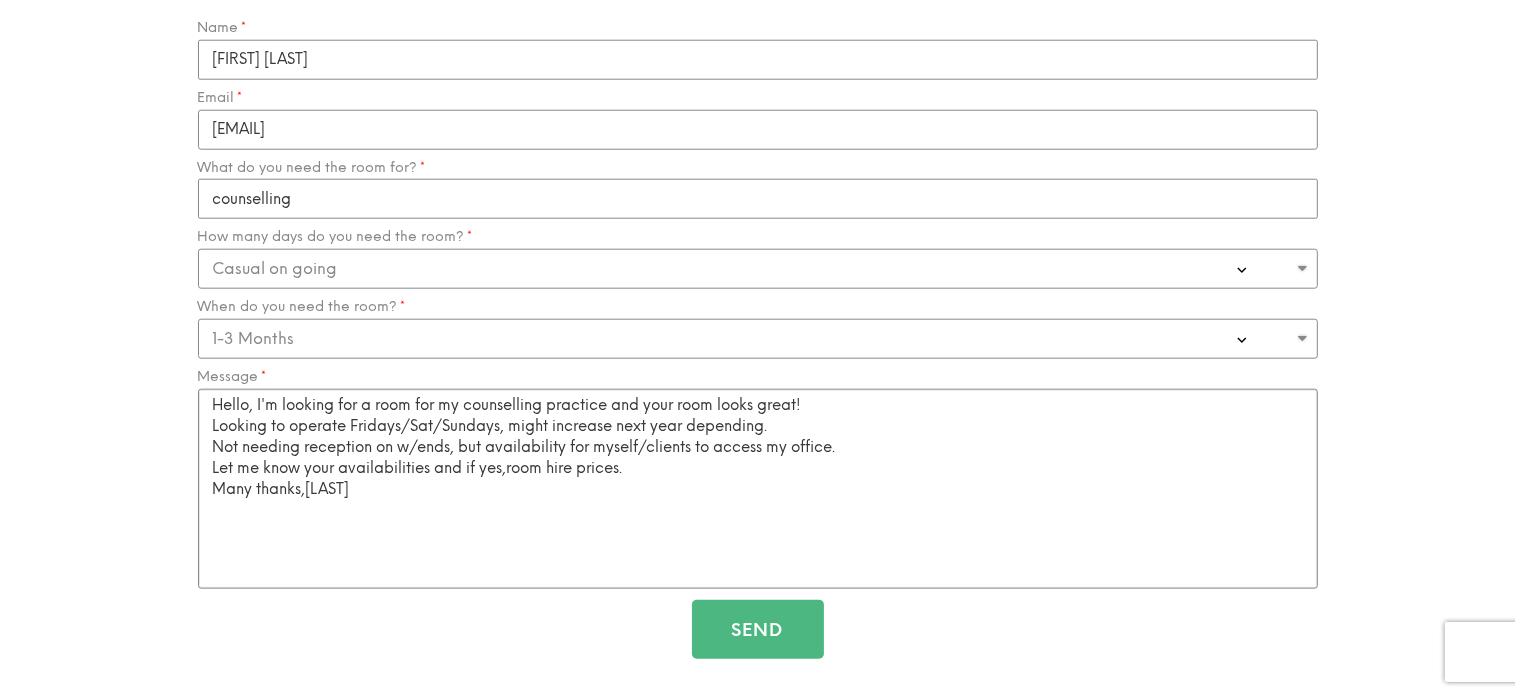 click on "Hello, I'm looking for a room for my counselling practice and your room looks great!
Looking to operate Fridays/Sat/Sundays, might increase next year depending.
Not needing reception on w/ends, but availability for myself/clients to access my office.
Let me know your availabilities and if yes,room hire prices.
Many thanks,[LAST]" at bounding box center [758, 489] 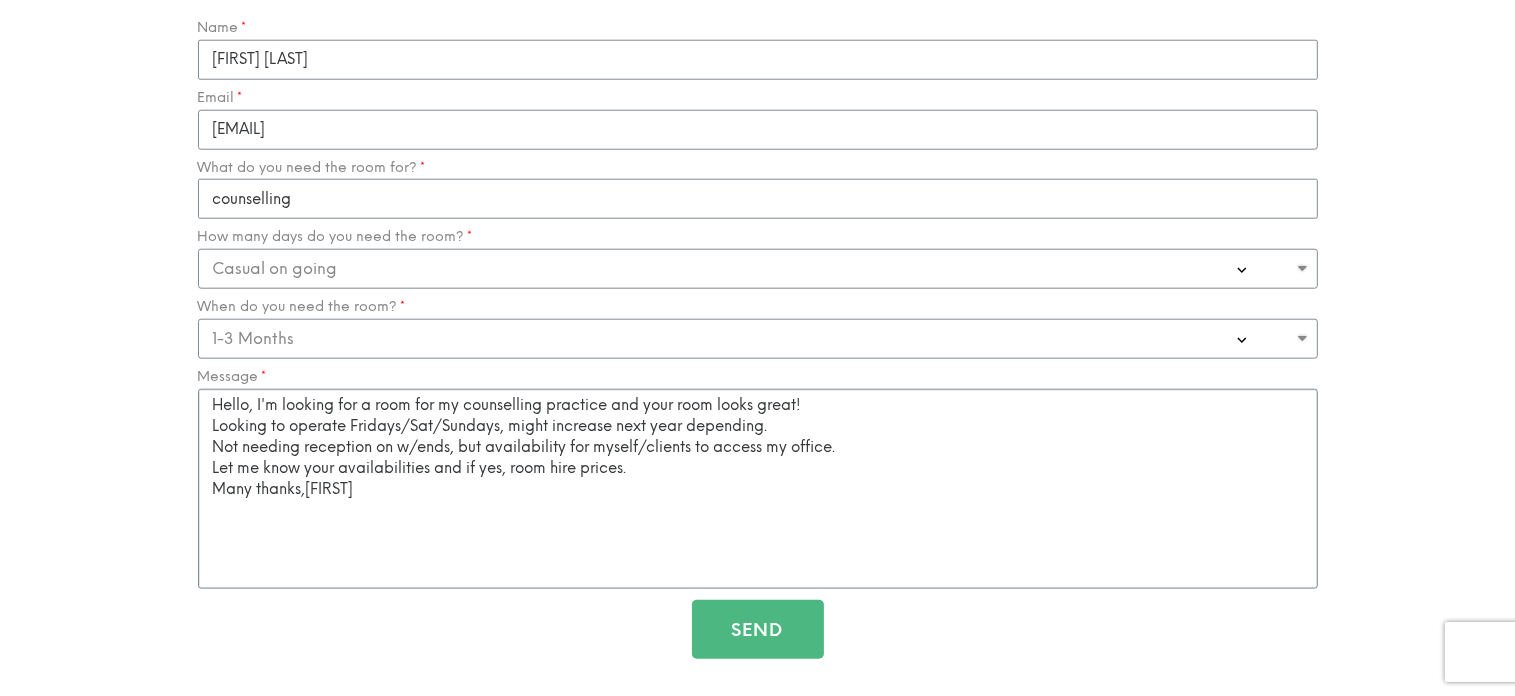 click on "Hello, I'm looking for a room for my counselling practice and your room looks great!
Looking to operate Fridays/Sat/Sundays, might increase next year depending.
Not needing reception on w/ends, but availability for myself/clients to access my office.
Let me know your availabilities and if yes, room hire prices.
Many thanks,[FIRST]" at bounding box center [758, 489] 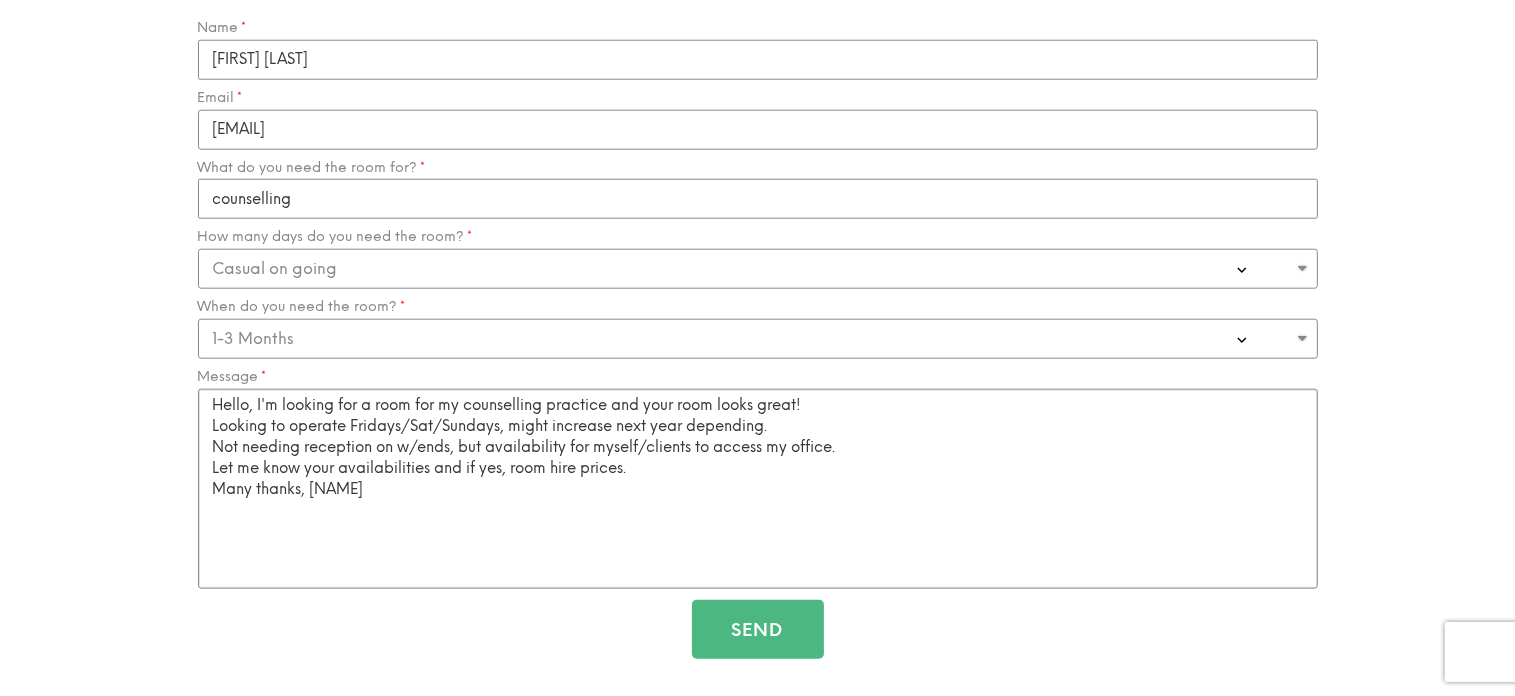 click on "Hello, I'm looking for a room for my counselling practice and your room looks great!
Looking to operate Fridays/Sat/Sundays, might increase next year depending.
Not needing reception on w/ends, but availability for myself/clients to access my office.
Let me know your availabilities and if yes, room hire prices.
Many thanks, [NAME]" at bounding box center [758, 489] 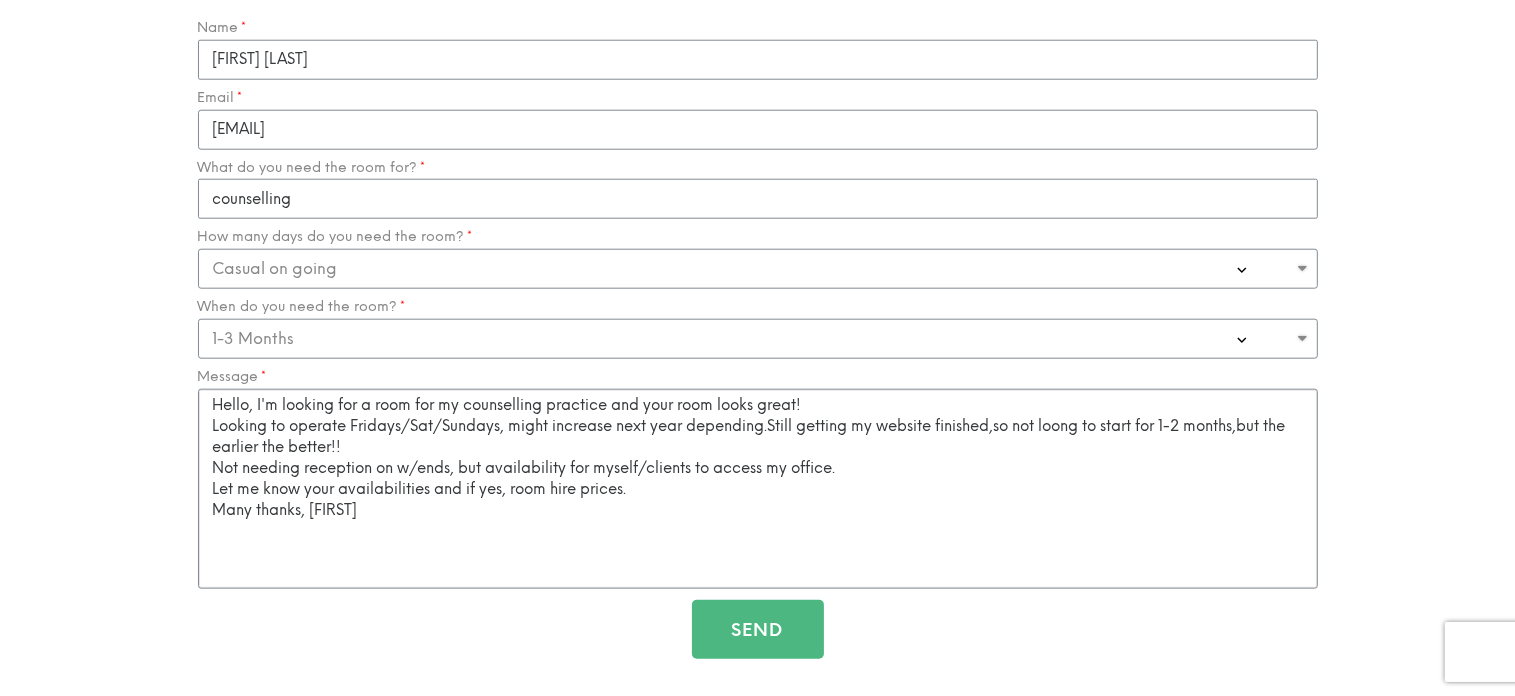 click on "Hello, I'm looking for a room for my counselling practice and your room looks great!
Looking to operate Fridays/Sat/Sundays, might increase next year depending.Still getting my website finished,so not loong to start for 1-2 months,but the earlier the better!!
Not needing reception on w/ends, but availability for myself/clients to access my office.
Let me know your availabilities and if yes, room hire prices.
Many thanks, [FIRST]" at bounding box center (758, 489) 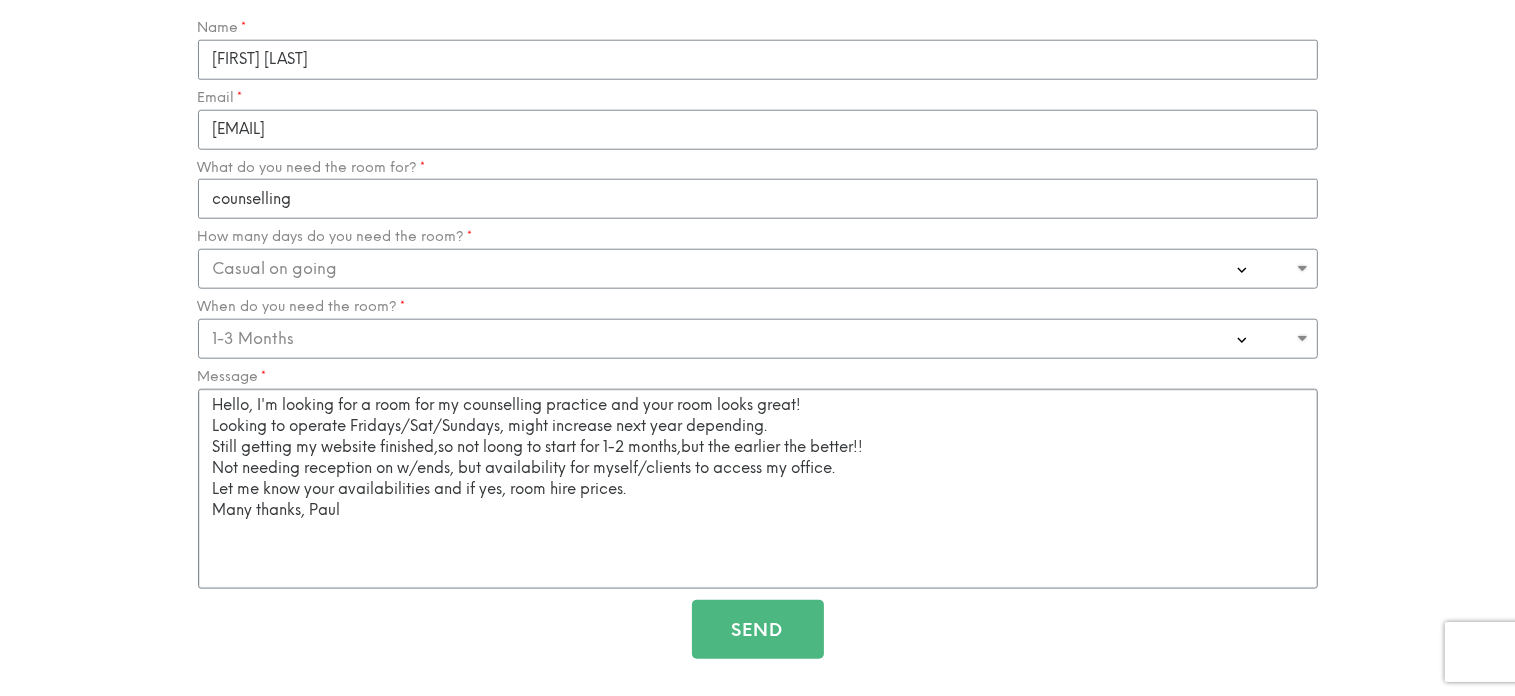 click on "Hello, I'm looking for a room for my counselling practice and your room looks great!
Looking to operate Fridays/Sat/Sundays, might increase next year depending.
Still getting my website finished,so not loong to start for 1-2 months,but the earlier the better!!
Not needing reception on w/ends, but availability for myself/clients to access my office.
Let me know your availabilities and if yes, room hire prices.
Many thanks, Paul" at bounding box center [758, 489] 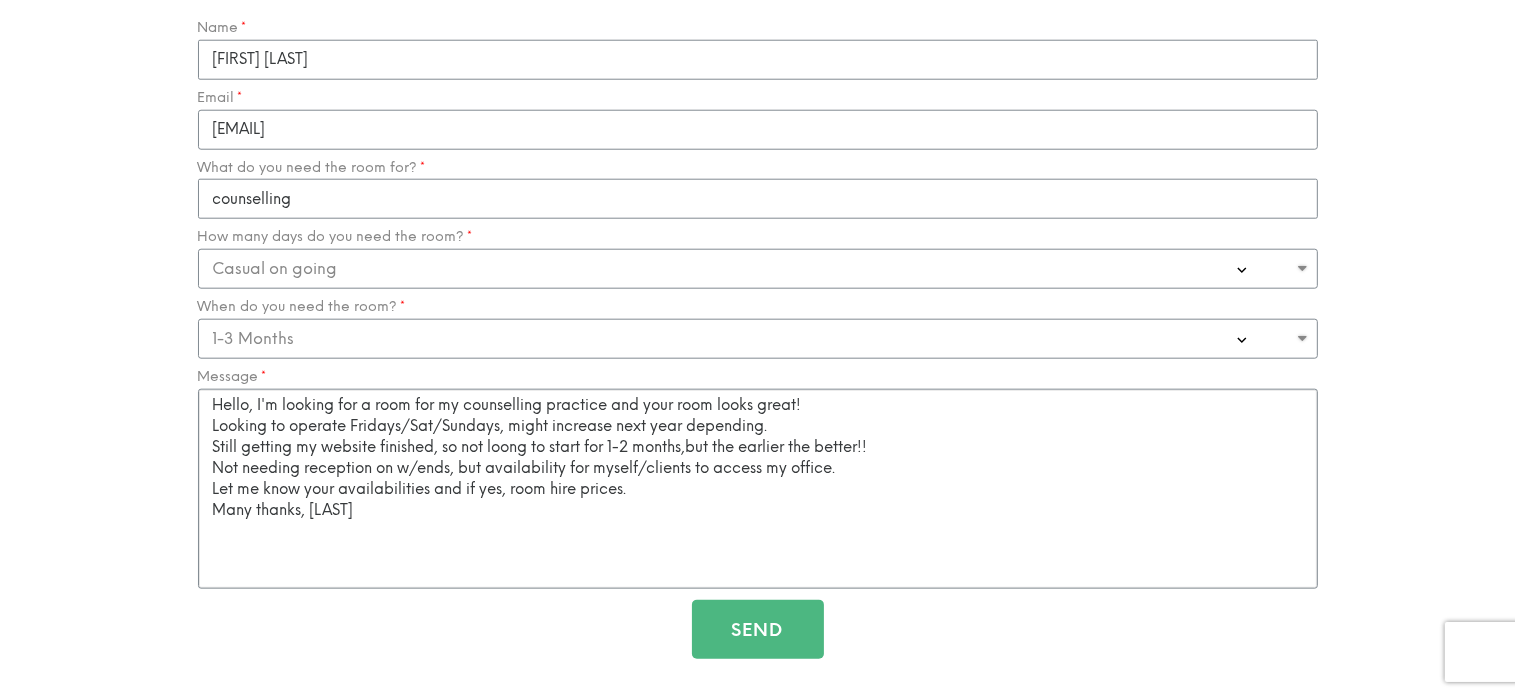 click on "Hello, I'm looking for a room for my counselling practice and your room looks great!
Looking to operate Fridays/Sat/Sundays, might increase next year depending.
Still getting my website finished, so not loong to start for 1-2 months,but the earlier the better!!
Not needing reception on w/ends, but availability for myself/clients to access my office.
Let me know your availabilities and if yes, room hire prices.
Many thanks, [LAST]" at bounding box center (758, 489) 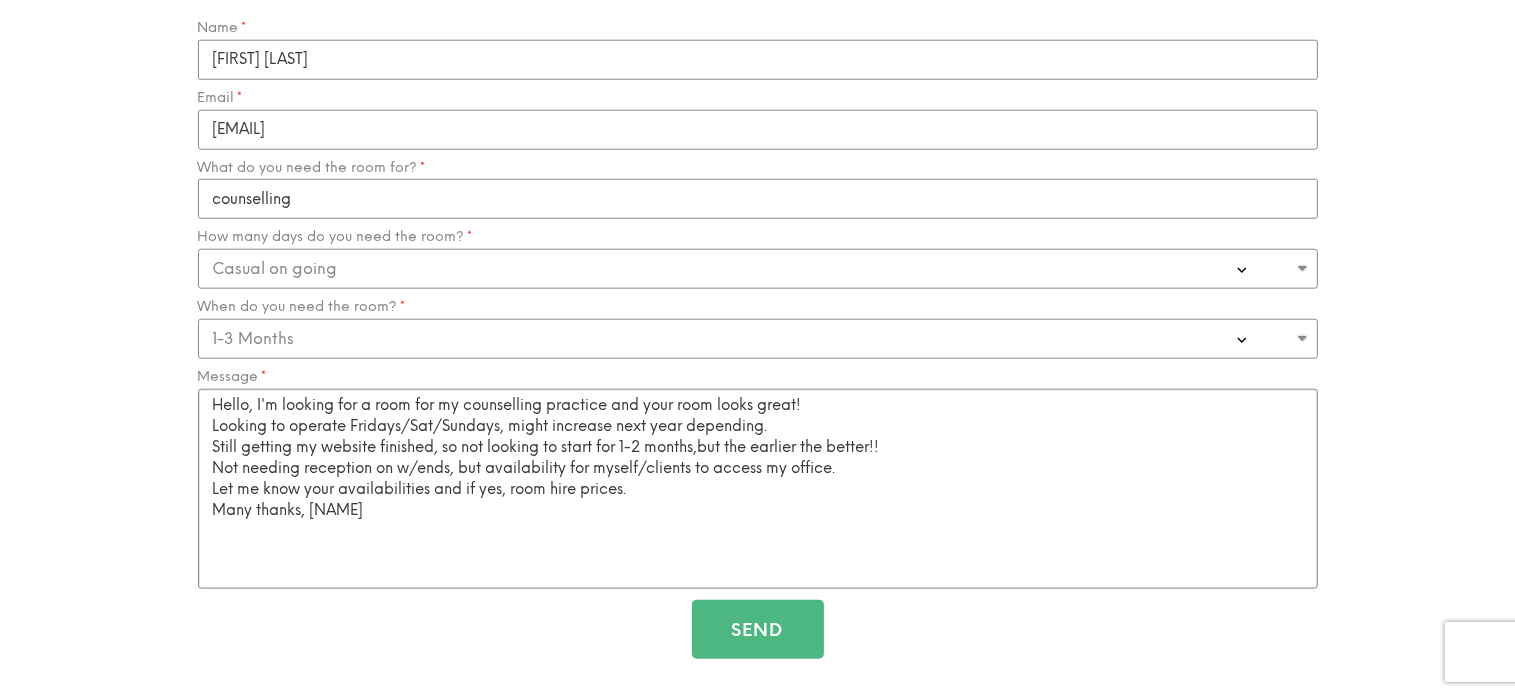 click on "Hello, I'm looking for a room for my counselling practice and your room looks great!
Looking to operate Fridays/Sat/Sundays, might increase next year depending.
Still getting my website finished, so not looking to start for 1-2 months,but the earlier the better!!
Not needing reception on w/ends, but availability for myself/clients to access my office.
Let me know your availabilities and if yes, room hire prices.
Many thanks, [NAME]" at bounding box center (758, 489) 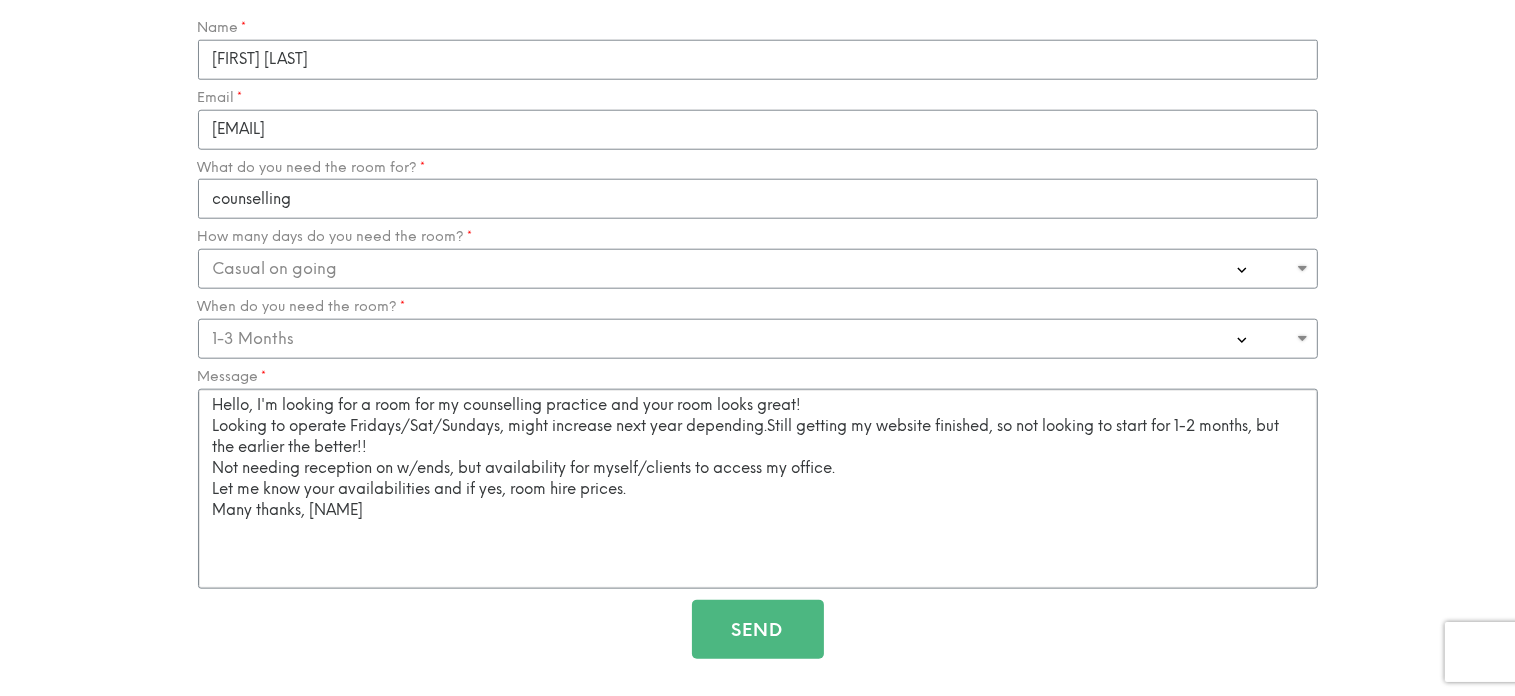 click on "Hello, I'm looking for a room for my counselling practice and your room looks great!
Looking to operate Fridays/Sat/Sundays, might increase next year depending.Still getting my website finished, so not looking to start for 1-2 months, but the earlier the better!!
Not needing reception on w/ends, but availability for myself/clients to access my office.
Let me know your availabilities and if yes, room hire prices.
Many thanks, [NAME]" at bounding box center [758, 489] 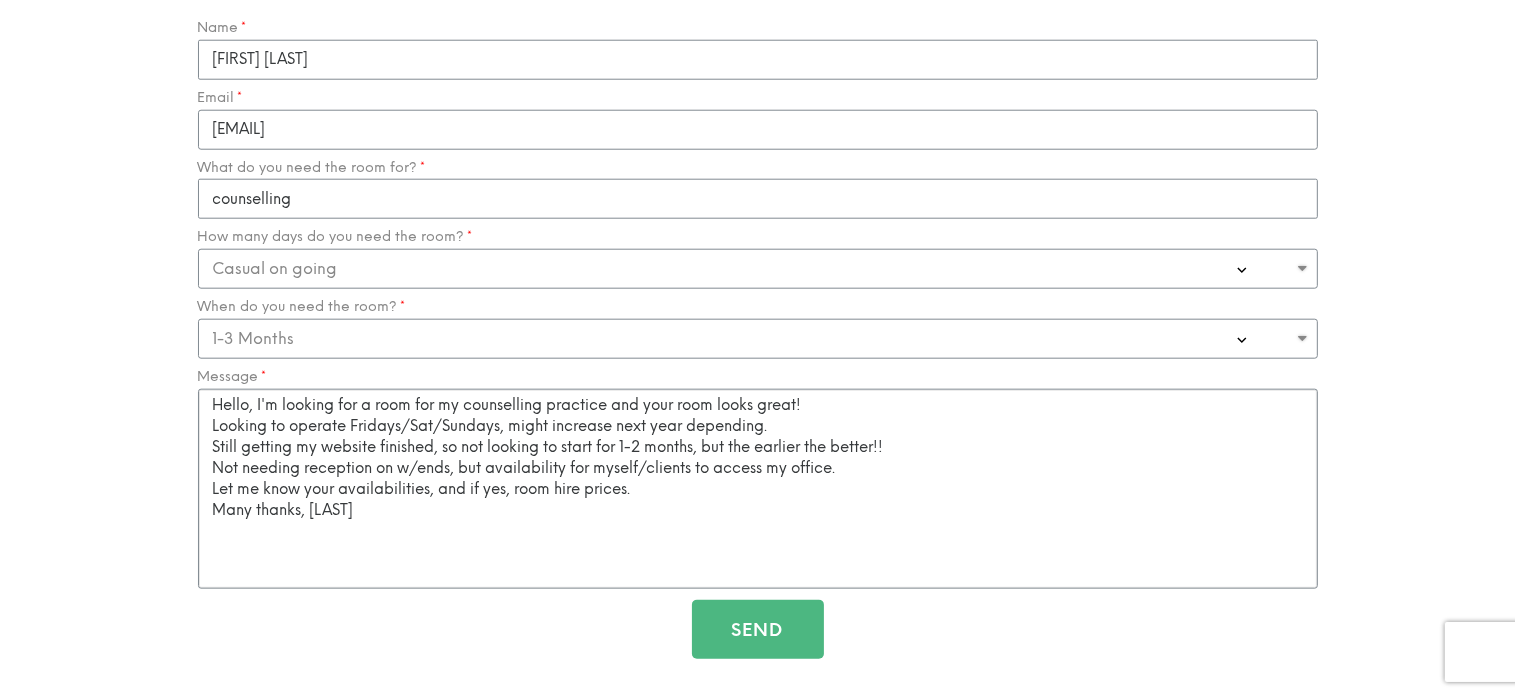 click on "Hello, I'm looking for a room for my counselling practice and your room looks great!
Looking to operate Fridays/Sat/Sundays, might increase next year depending.
Still getting my website finished, so not looking to start for 1-2 months, but the earlier the better!!
Not needing reception on w/ends, but availability for myself/clients to access my office.
Let me know your availabilities, and if yes, room hire prices.
Many thanks, [LAST]" at bounding box center [758, 489] 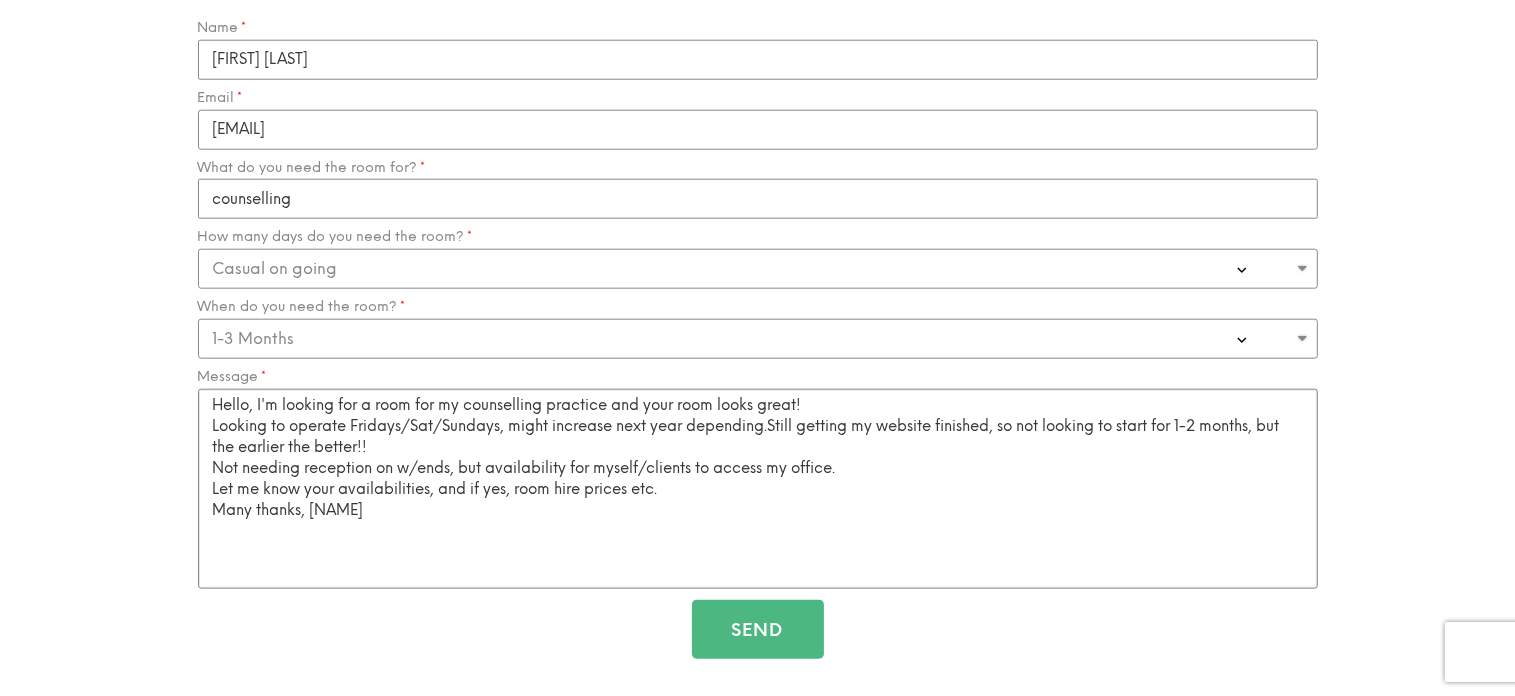type on "Hello, I'm looking for a room for my counselling practice and your room looks great!
Looking to operate Fridays/Sat/Sundays, might increase next year depending.Still getting my website finished, so not looking to start for 1-2 months, but the earlier the better!!
Not needing reception on w/ends, but availability for myself/clients to access my office.
Let me know your availabilities, and if yes, room hire prices etc.
Many thanks, [NAME]" 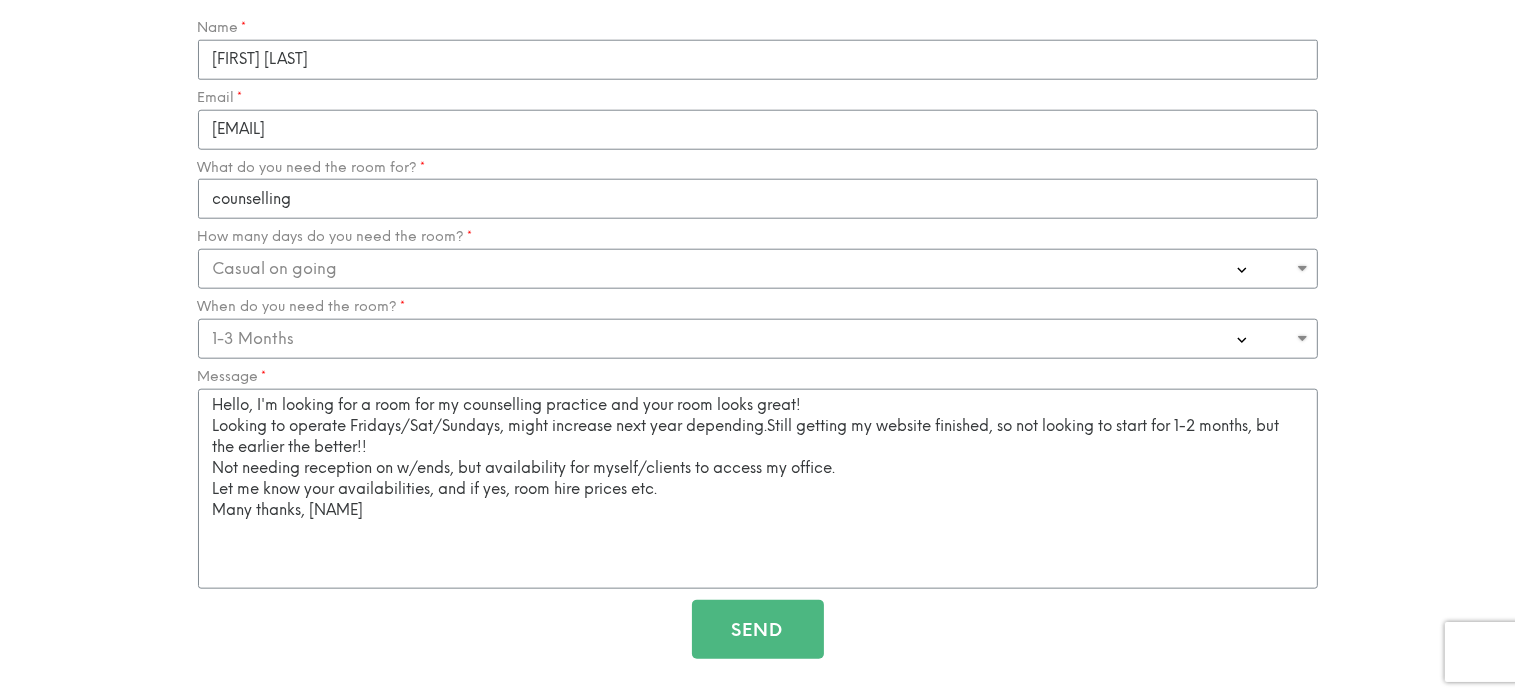 click on "Send" at bounding box center [758, 630] 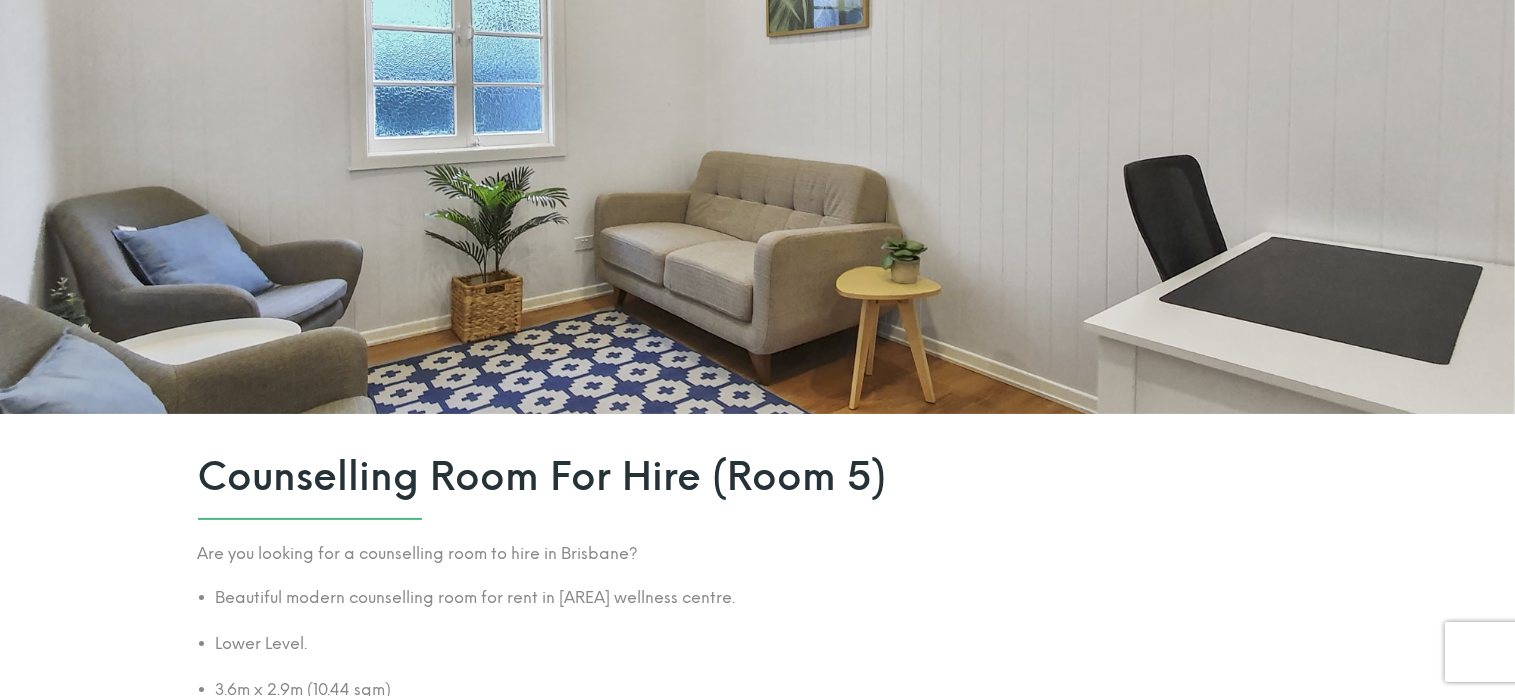 scroll, scrollTop: 200, scrollLeft: 0, axis: vertical 